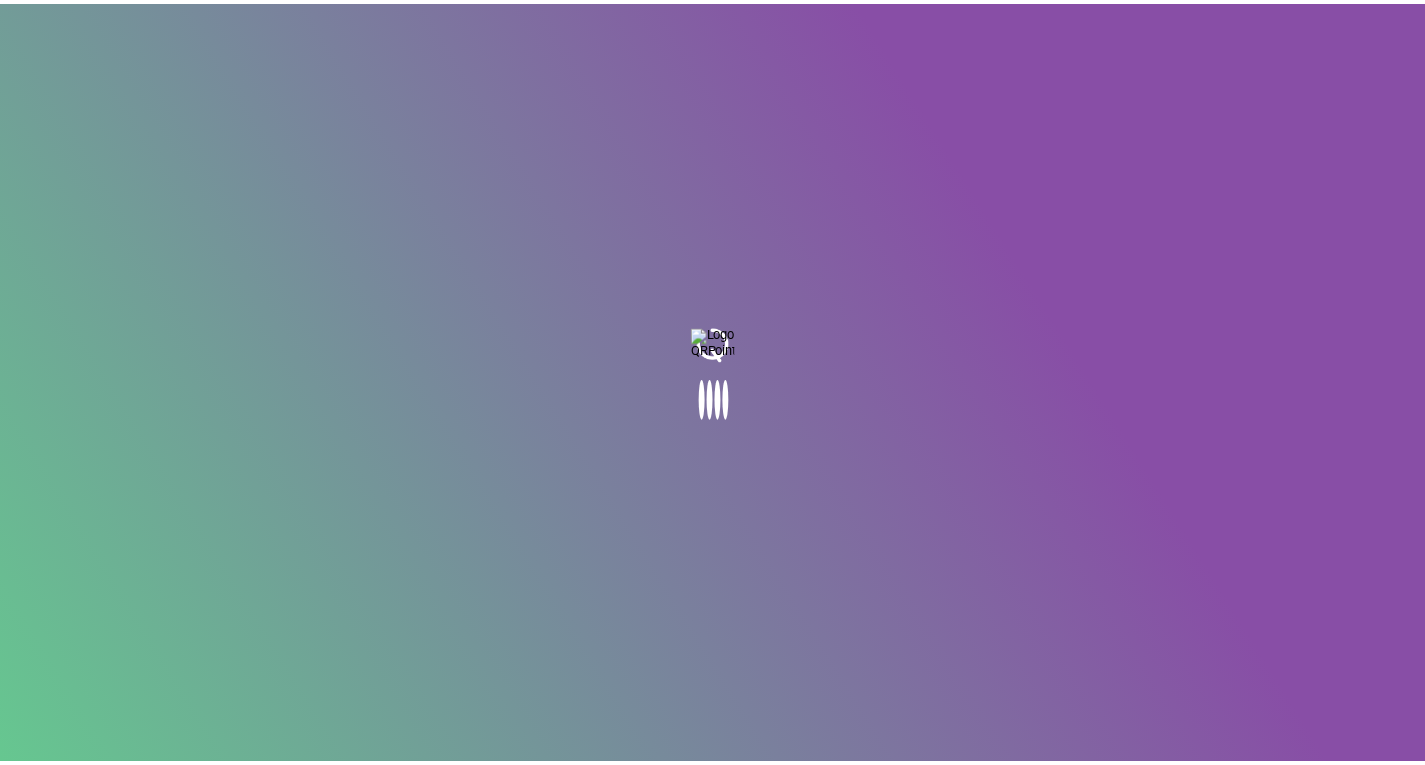 scroll, scrollTop: 0, scrollLeft: 0, axis: both 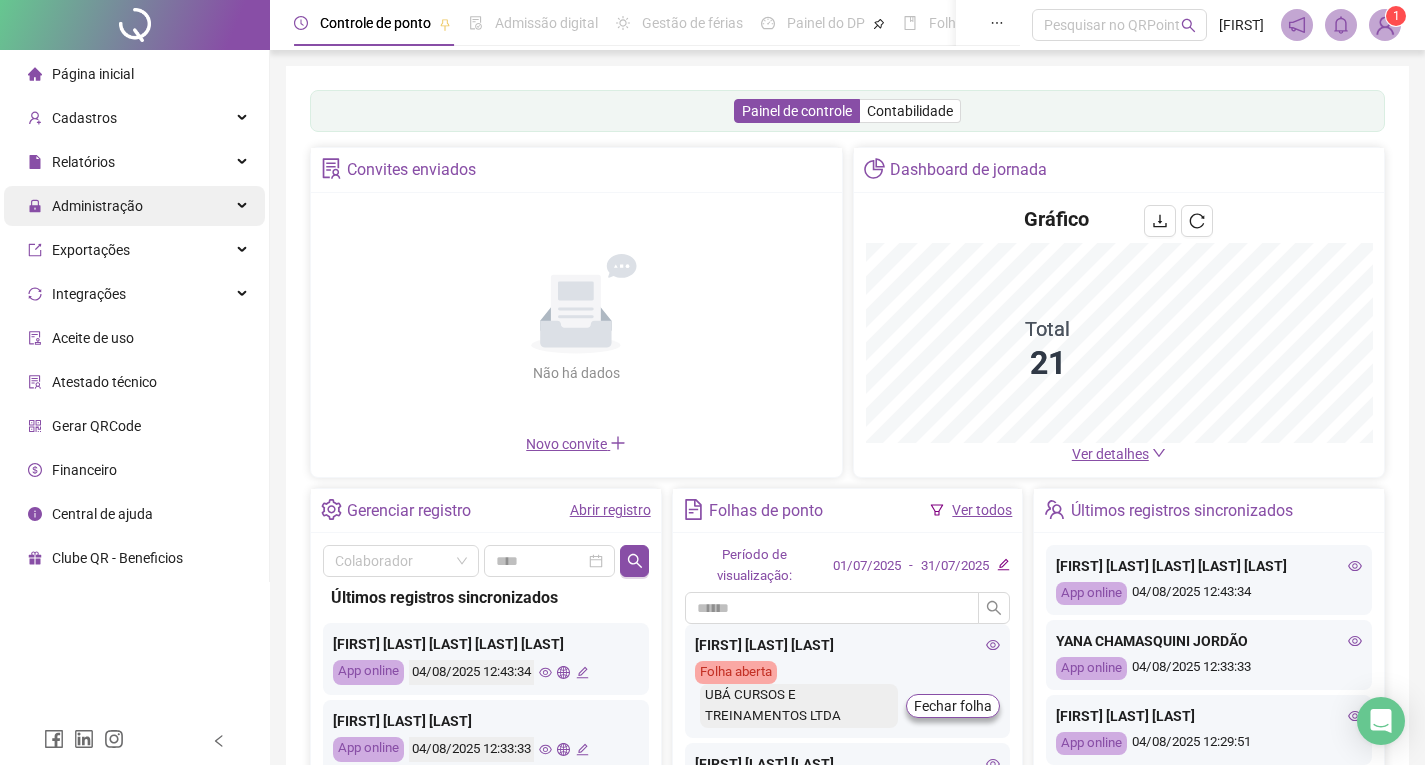 click on "Administração" at bounding box center [134, 206] 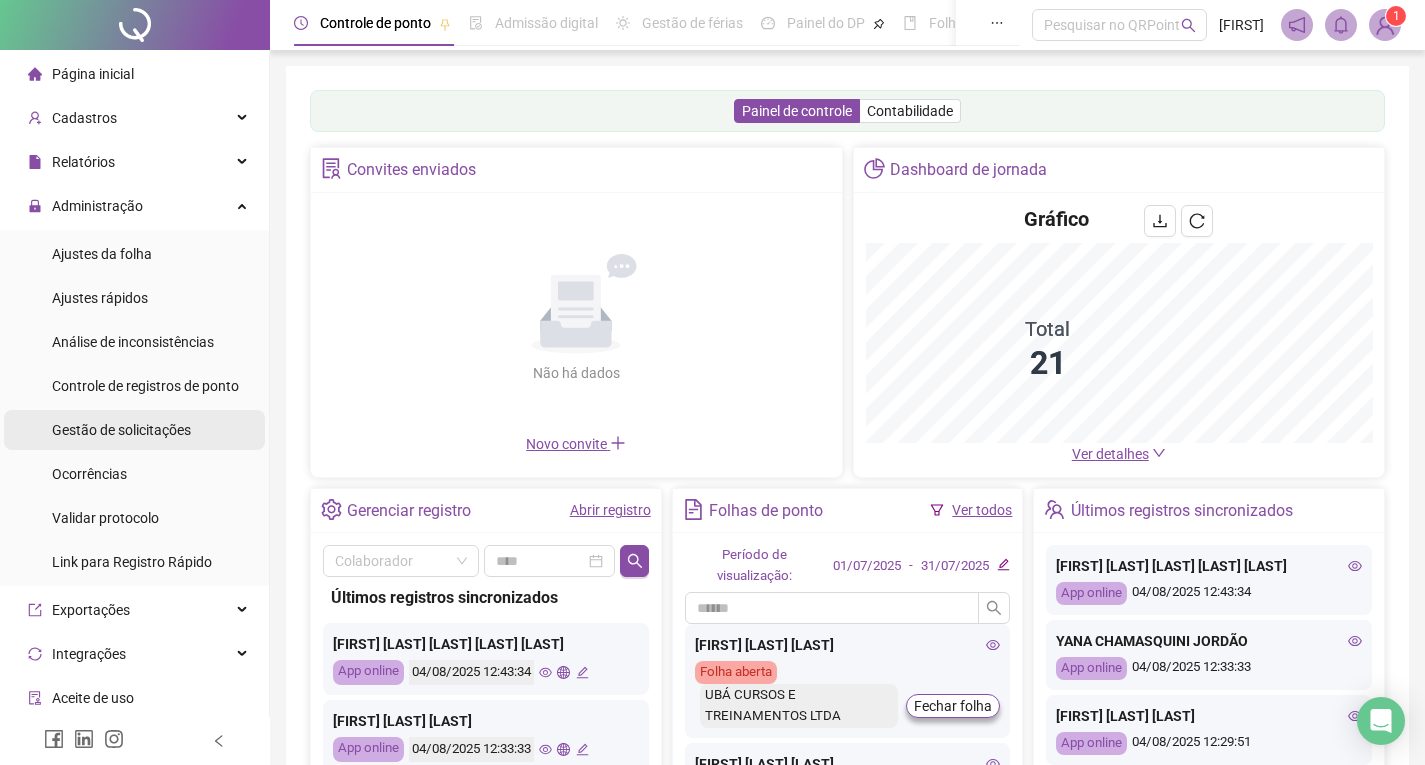 click on "Gestão de solicitações" at bounding box center [134, 430] 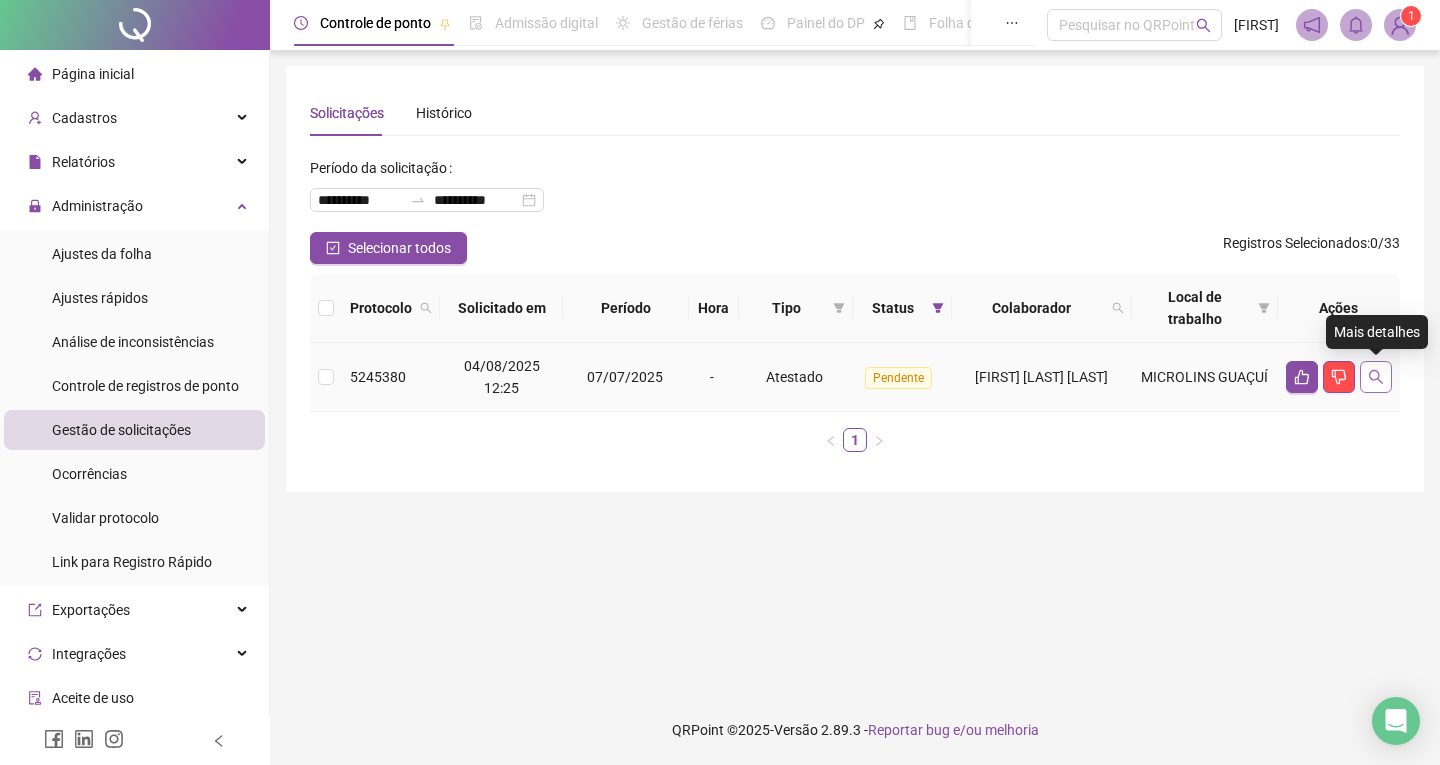 click 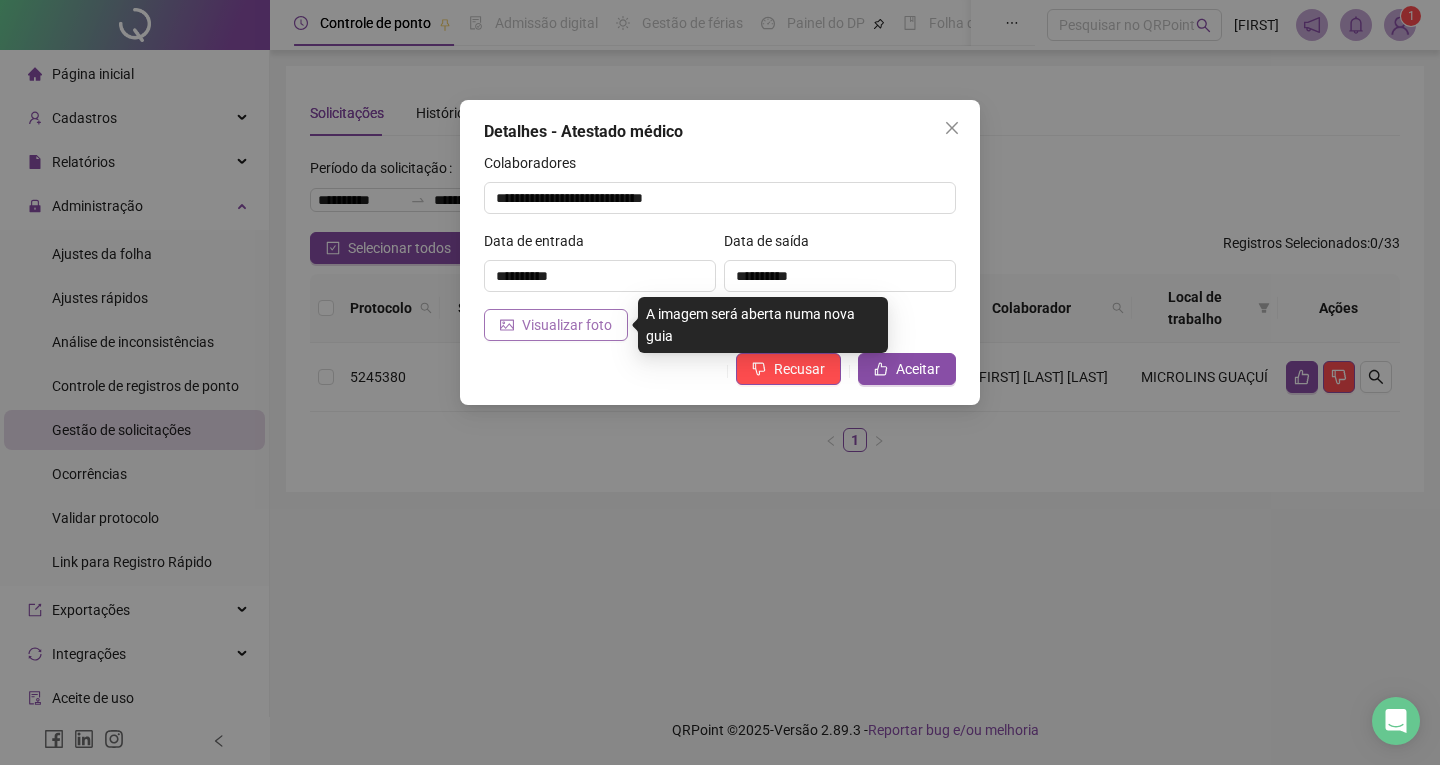 click on "Visualizar foto" at bounding box center (567, 325) 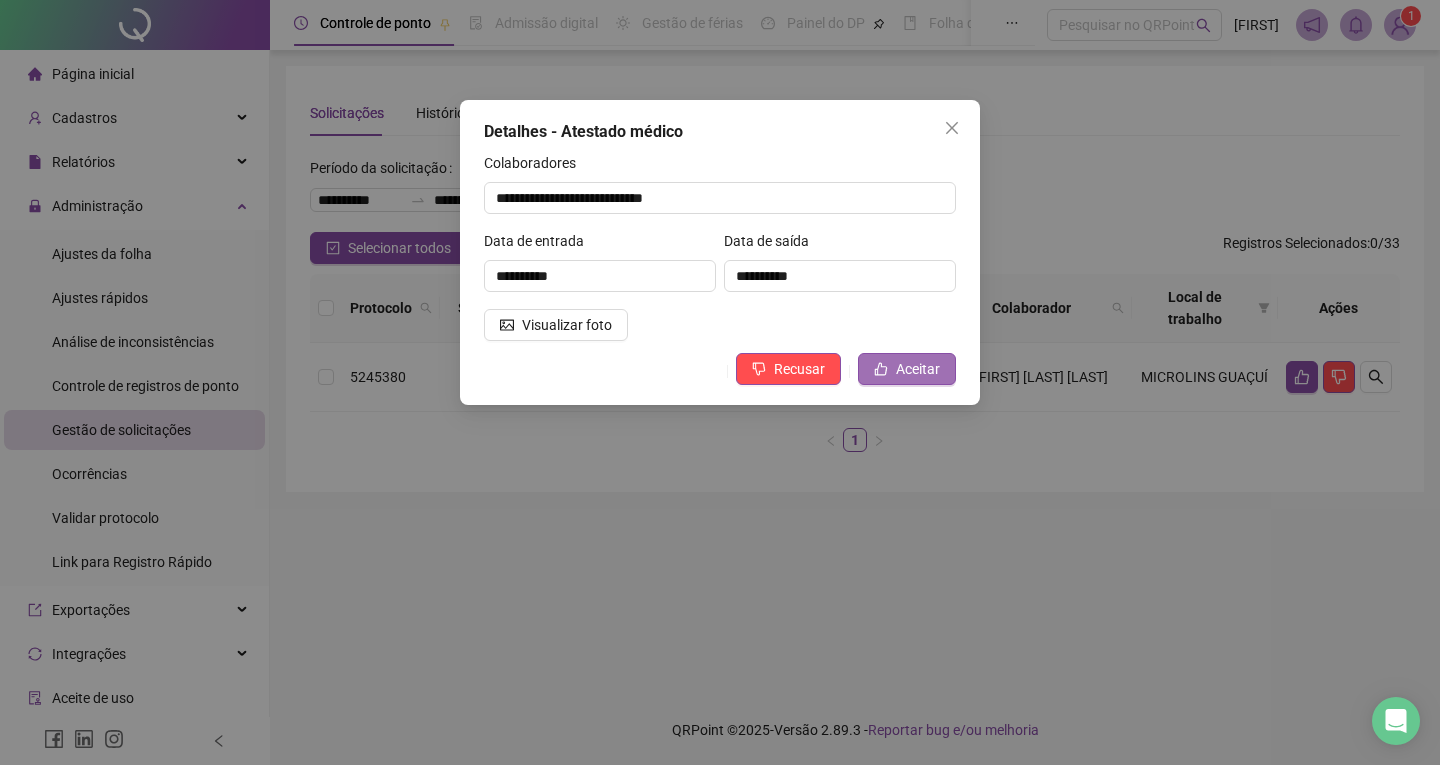 click on "Aceitar" at bounding box center (918, 369) 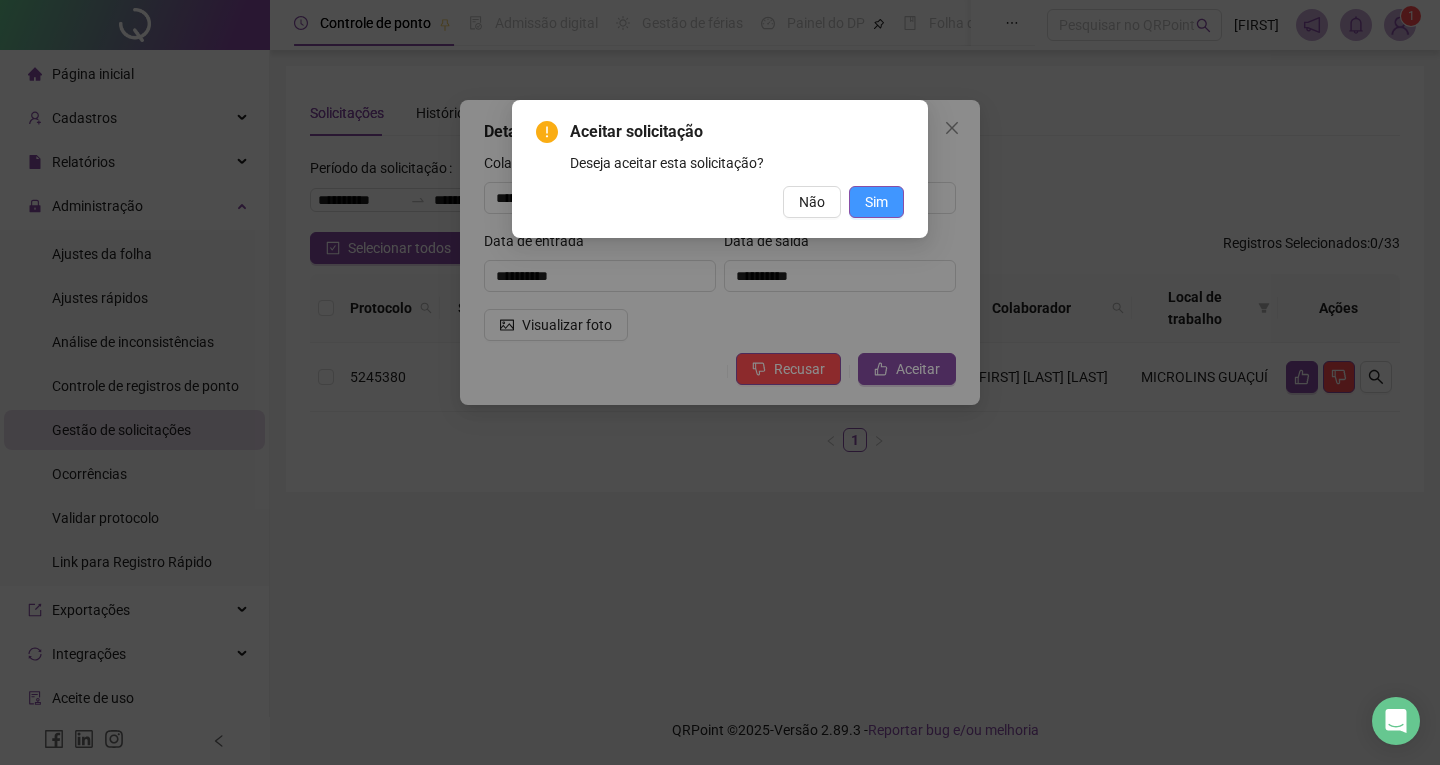 click on "Sim" at bounding box center [876, 202] 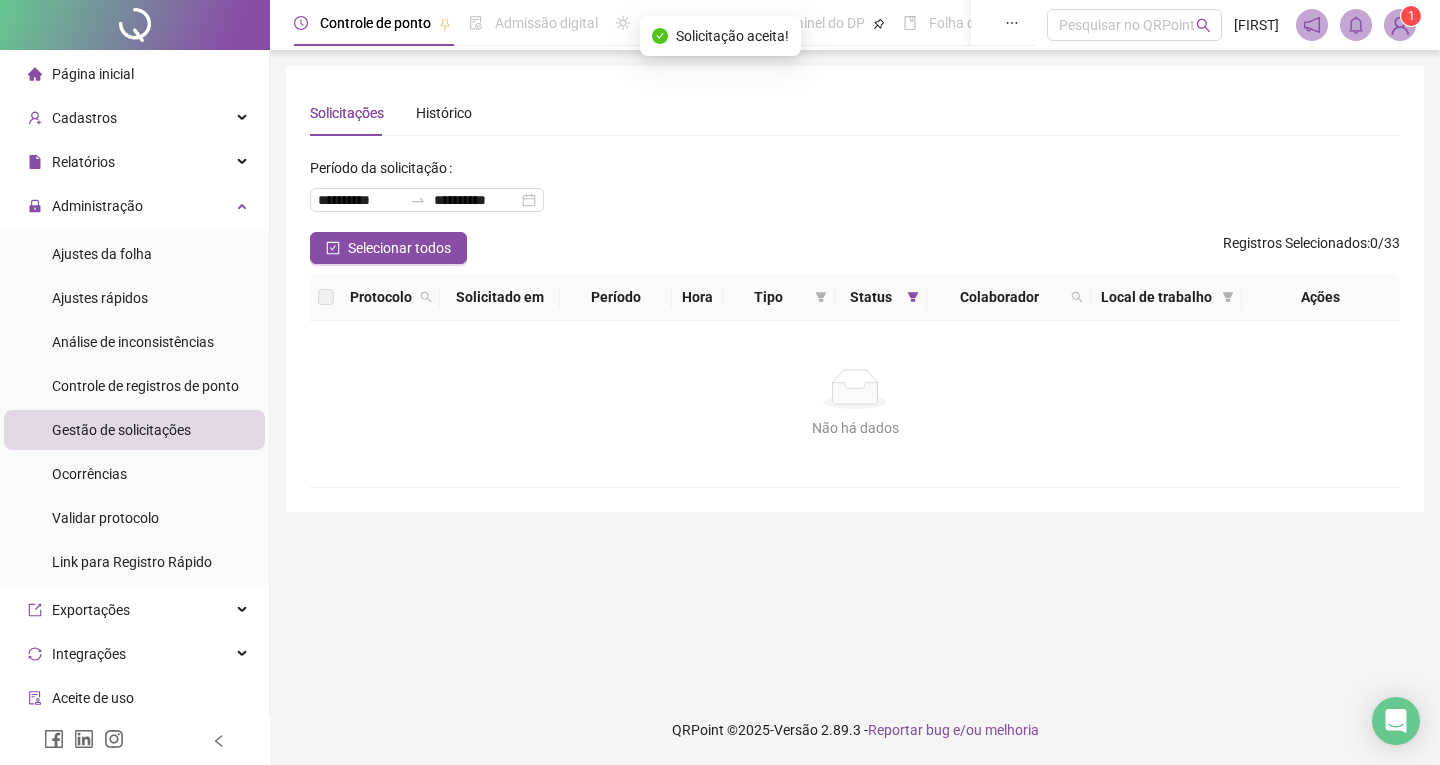 click on "Página inicial" at bounding box center [81, 74] 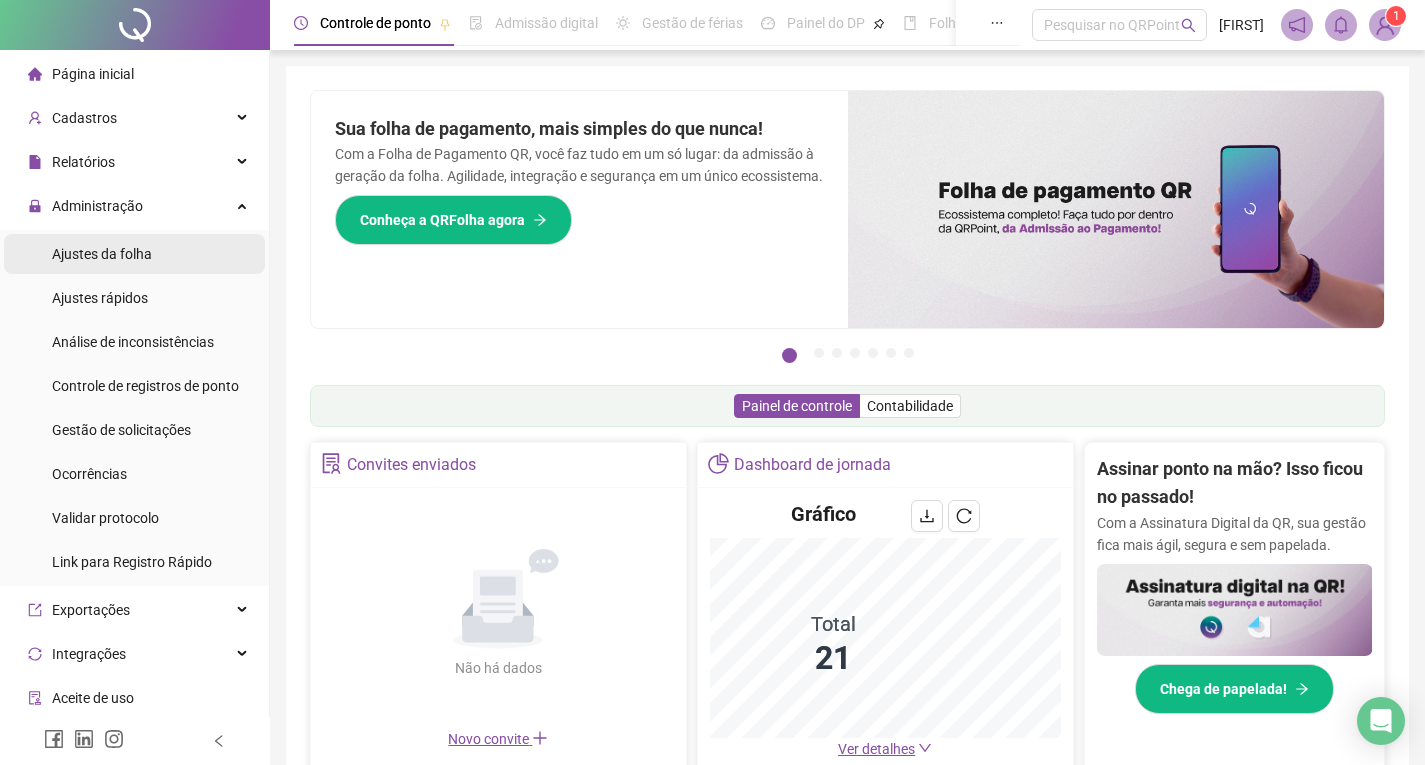 click on "Ajustes da folha" at bounding box center [134, 254] 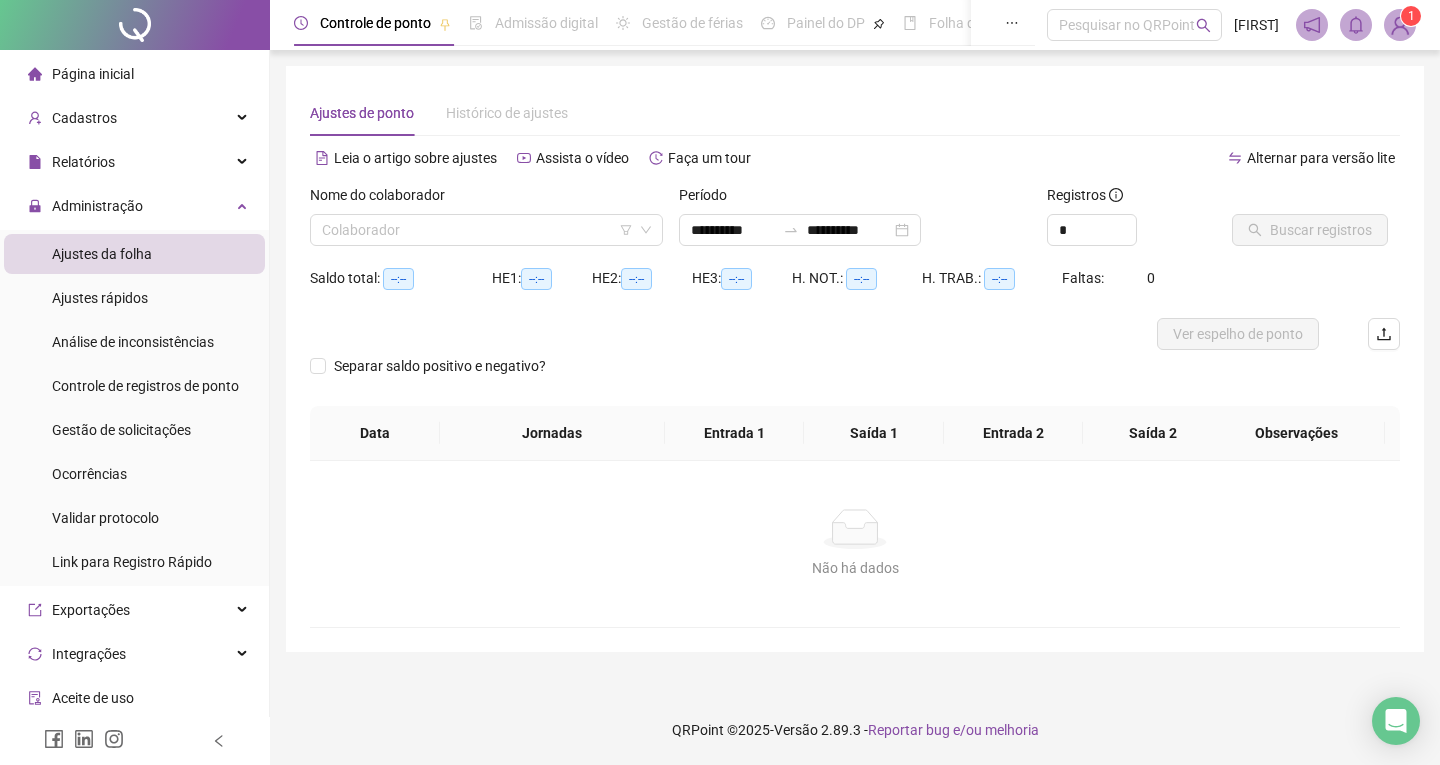click on "Nome do colaborador Colaborador" at bounding box center (486, 223) 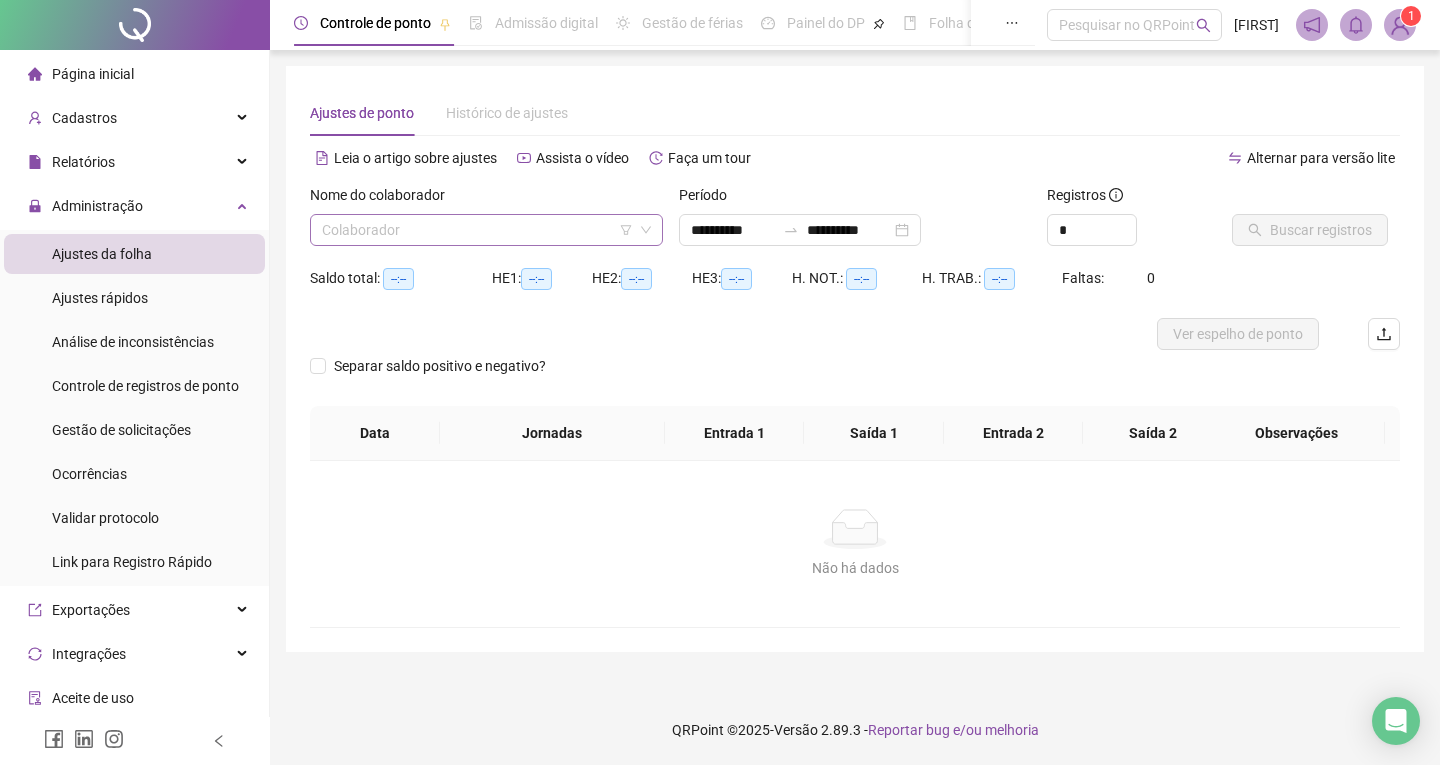 click at bounding box center [477, 230] 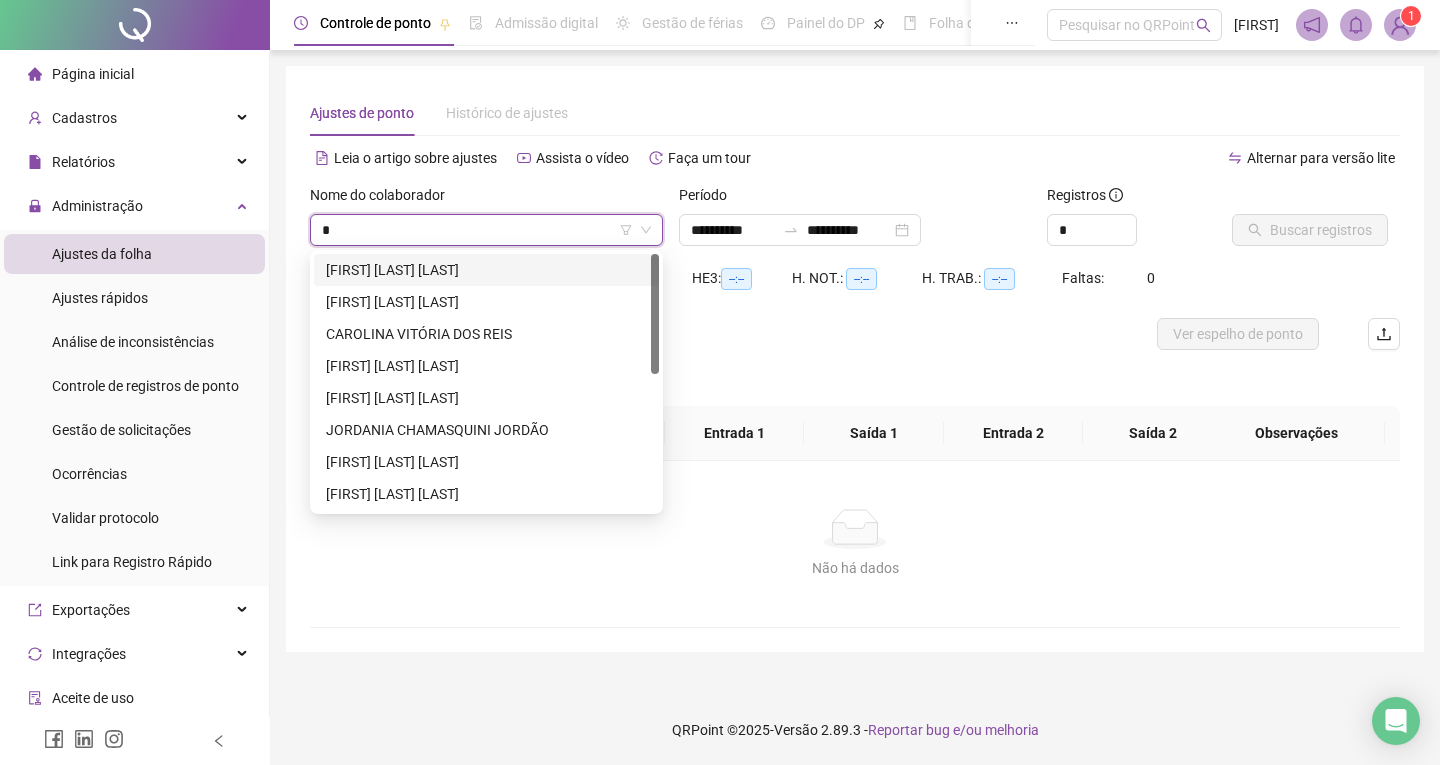 type on "**" 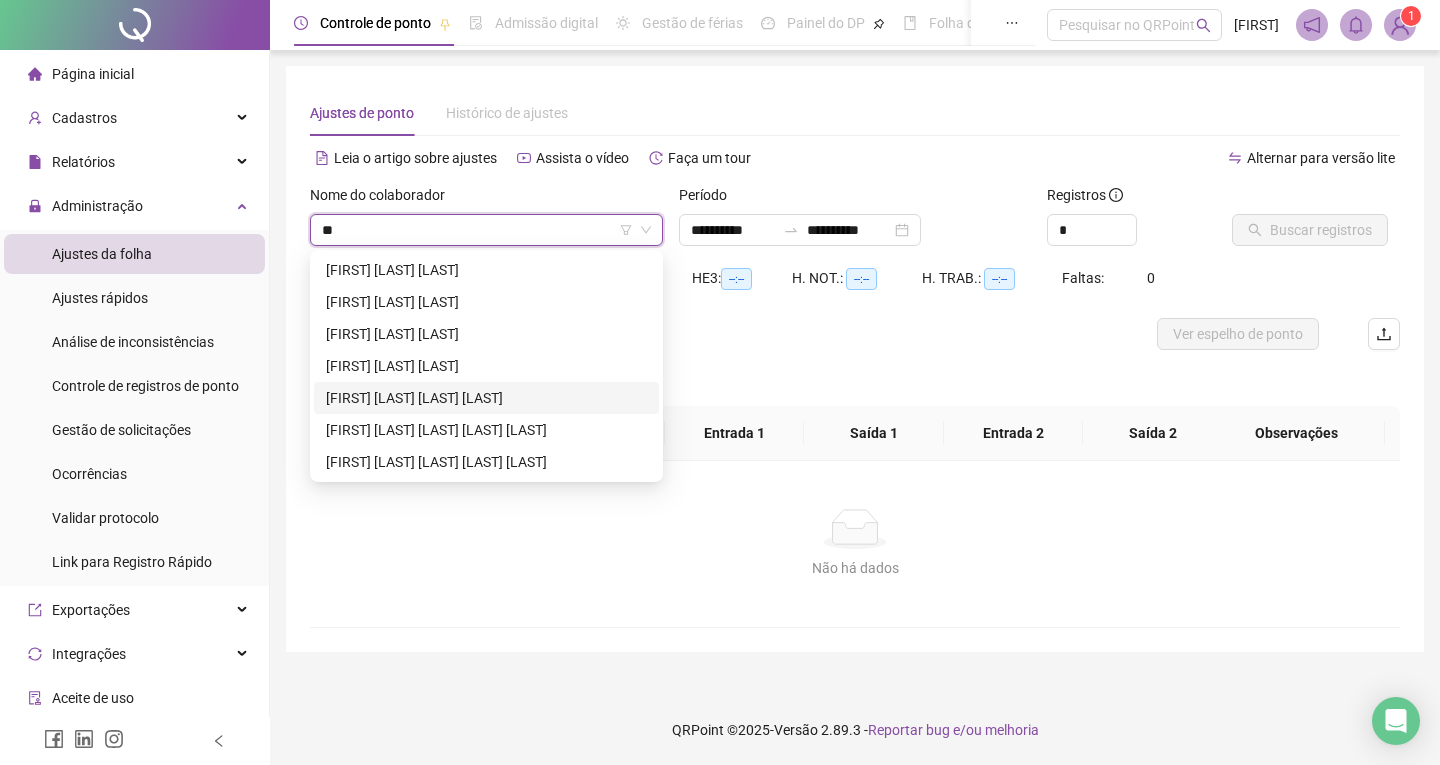 click on "[FIRST] [LAST] [LAST] [LAST]" at bounding box center (486, 398) 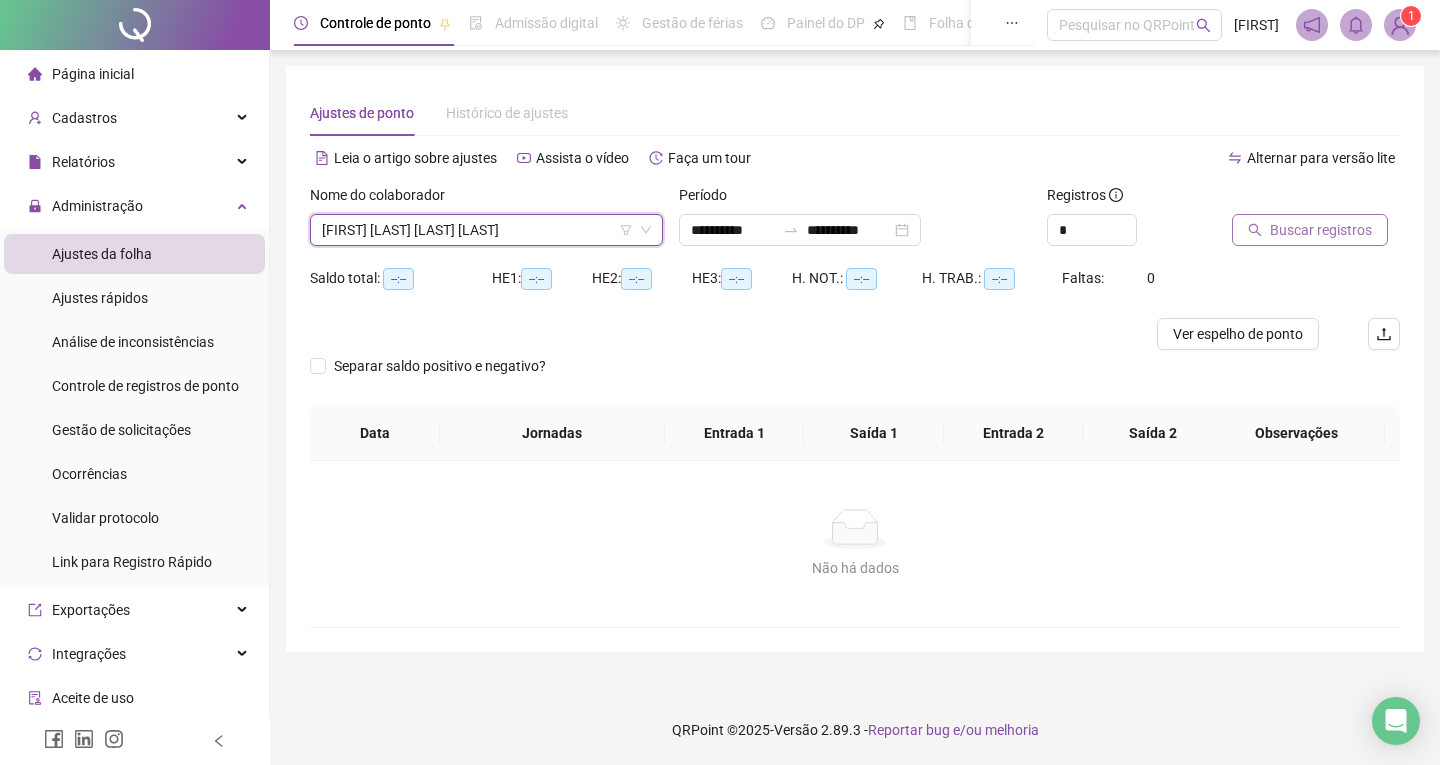 click on "Buscar registros" at bounding box center (1321, 230) 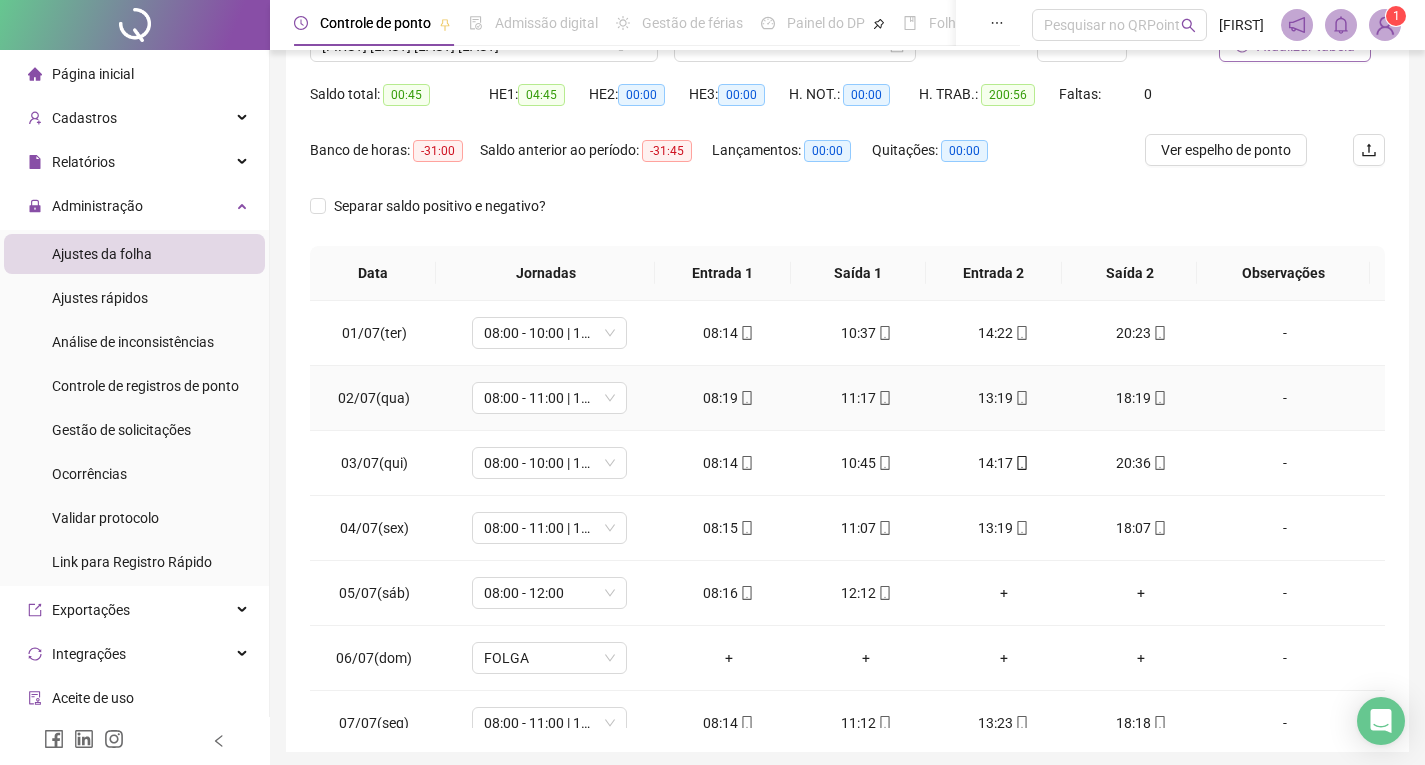 scroll, scrollTop: 257, scrollLeft: 0, axis: vertical 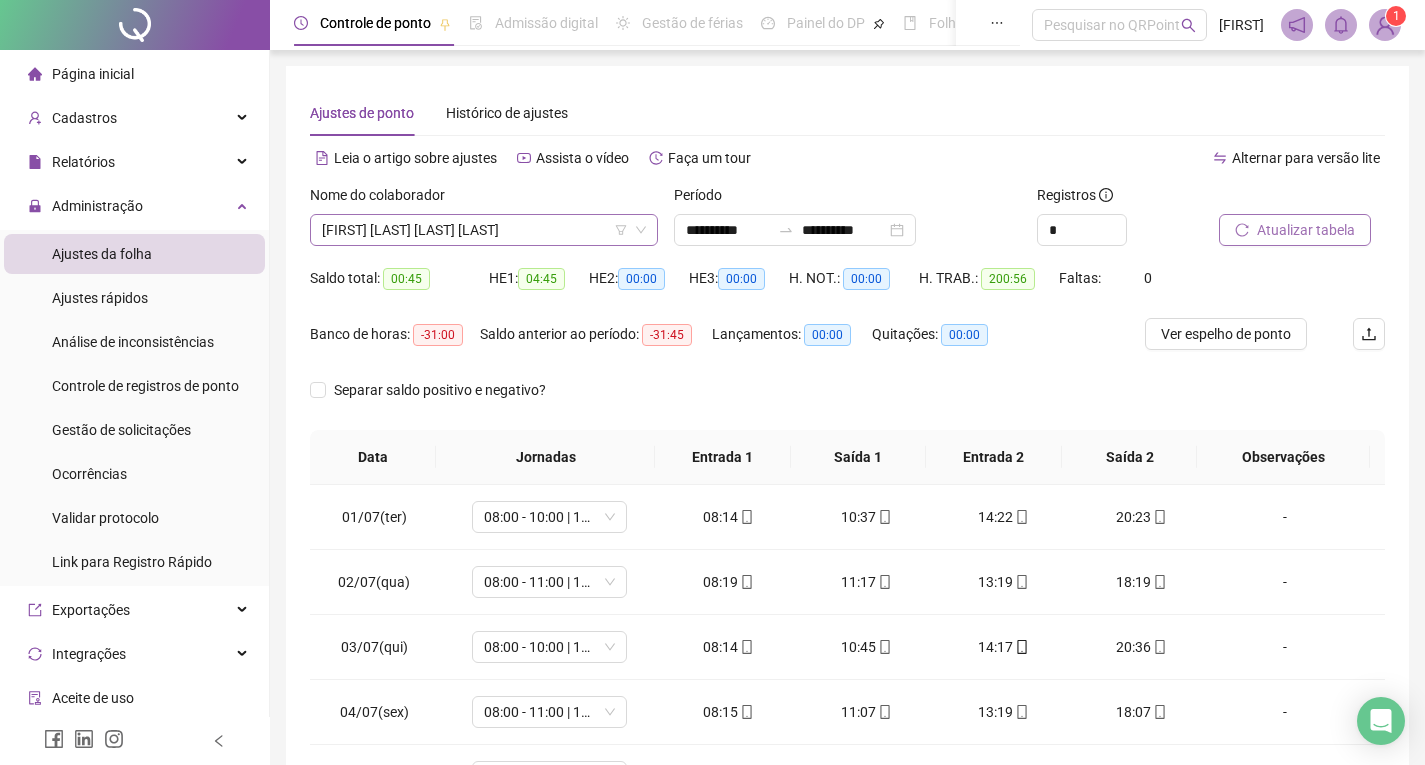 click on "[FIRST] [LAST] [LAST] [LAST]" at bounding box center [484, 230] 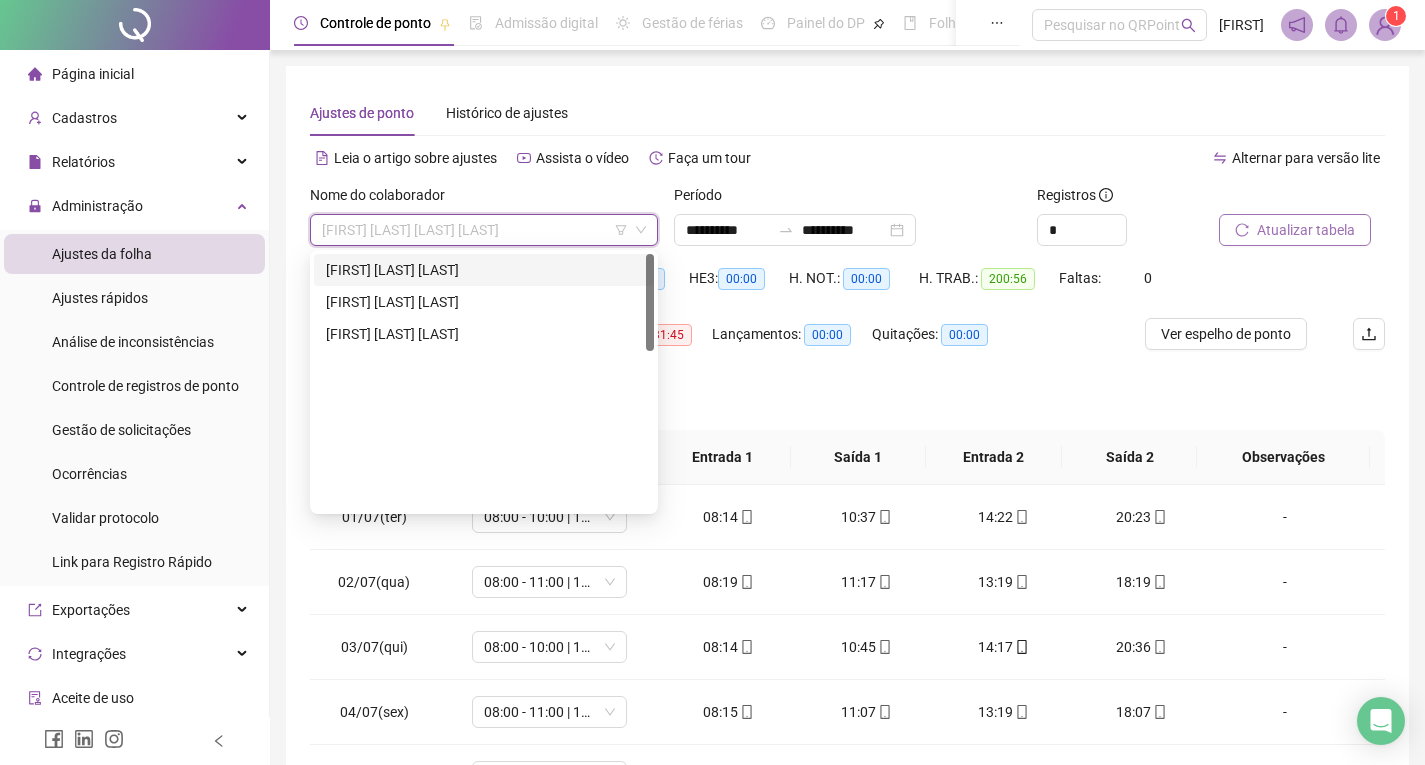 scroll, scrollTop: 0, scrollLeft: 0, axis: both 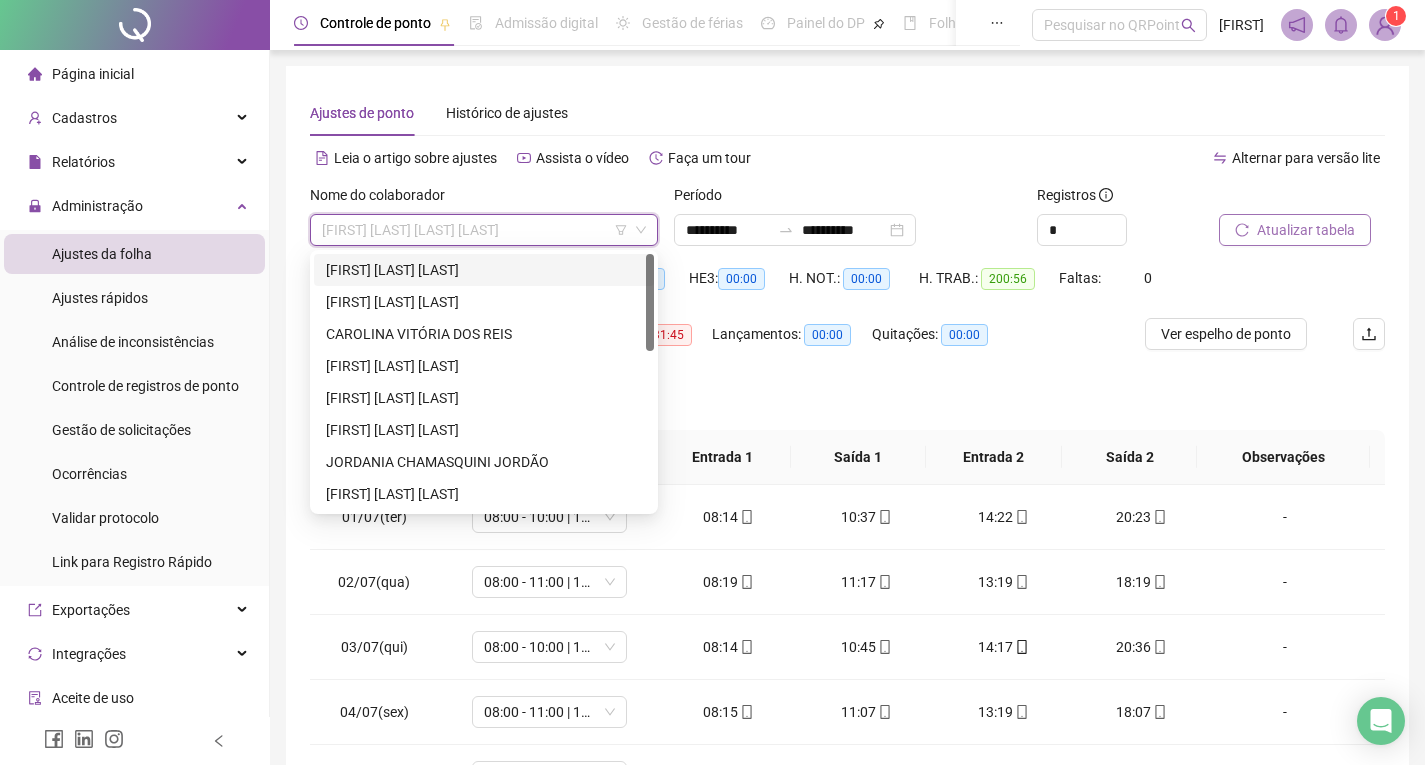 click on "[FIRST] [LAST] [LAST]" at bounding box center [484, 270] 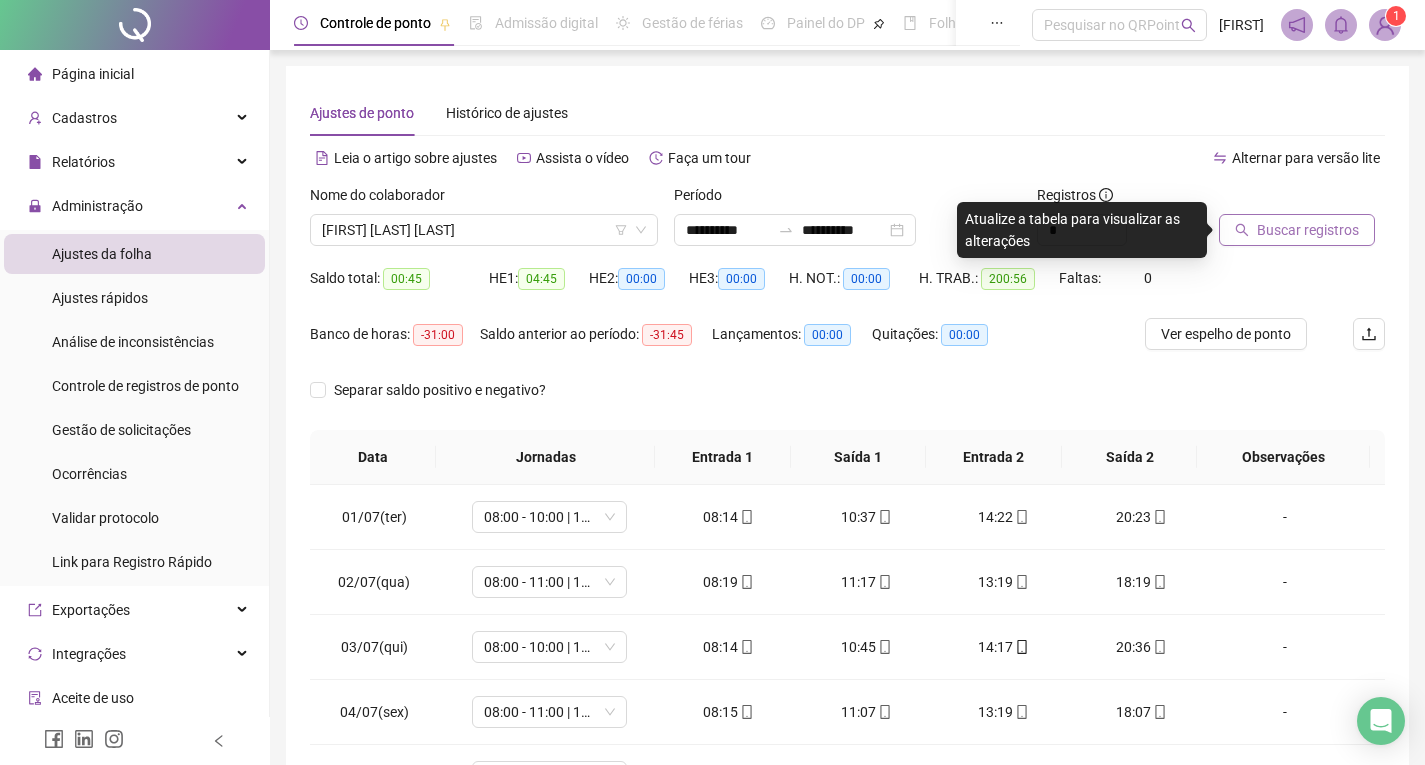 click on "Buscar registros" at bounding box center (1308, 230) 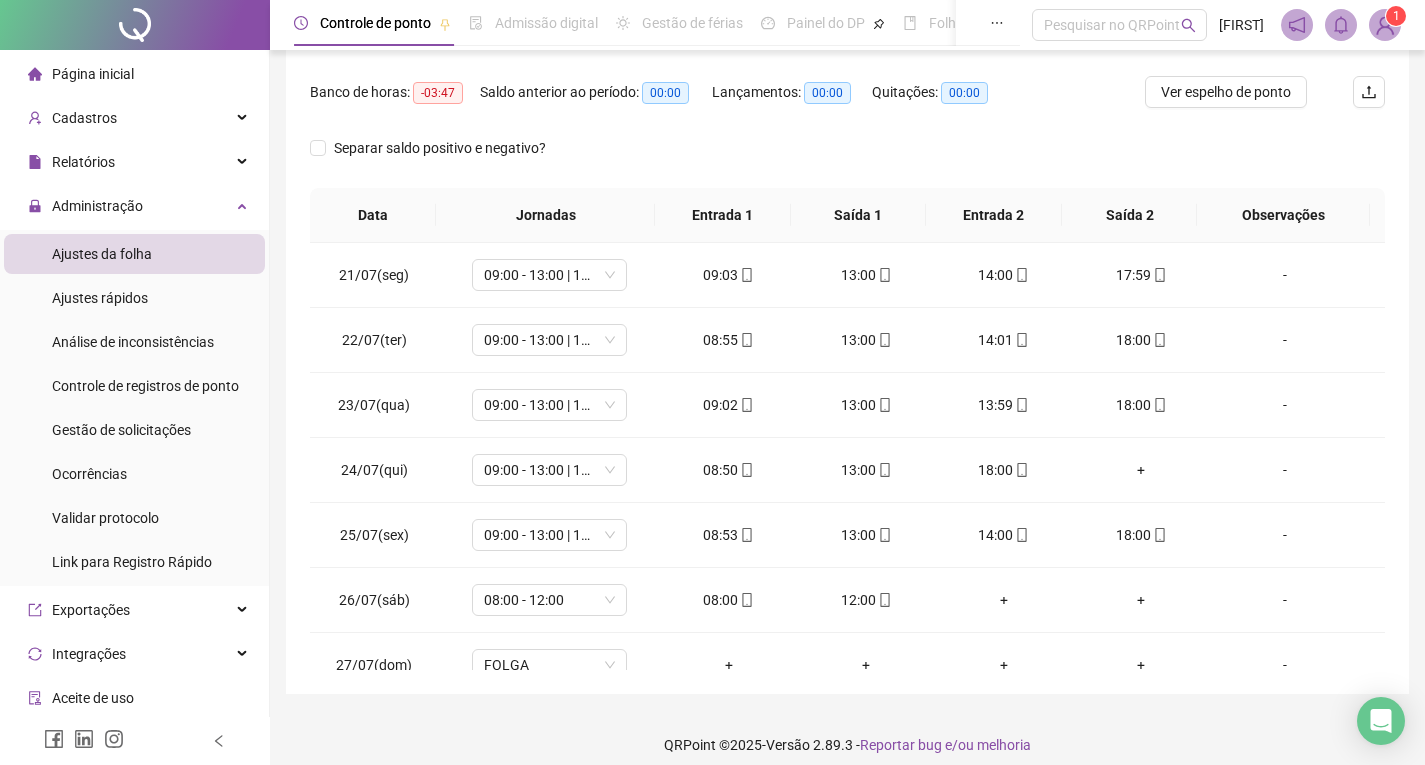 scroll, scrollTop: 257, scrollLeft: 0, axis: vertical 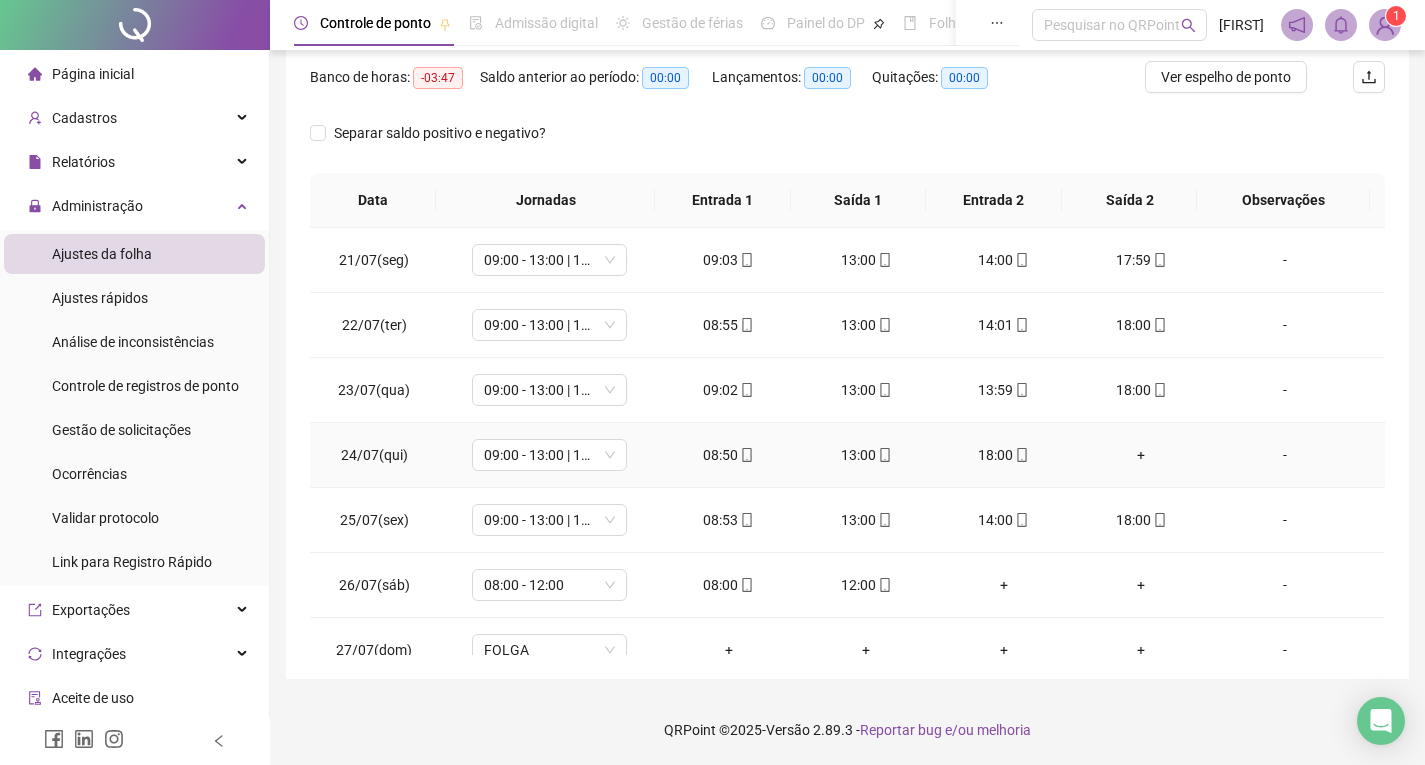 click on "+" at bounding box center [1142, 455] 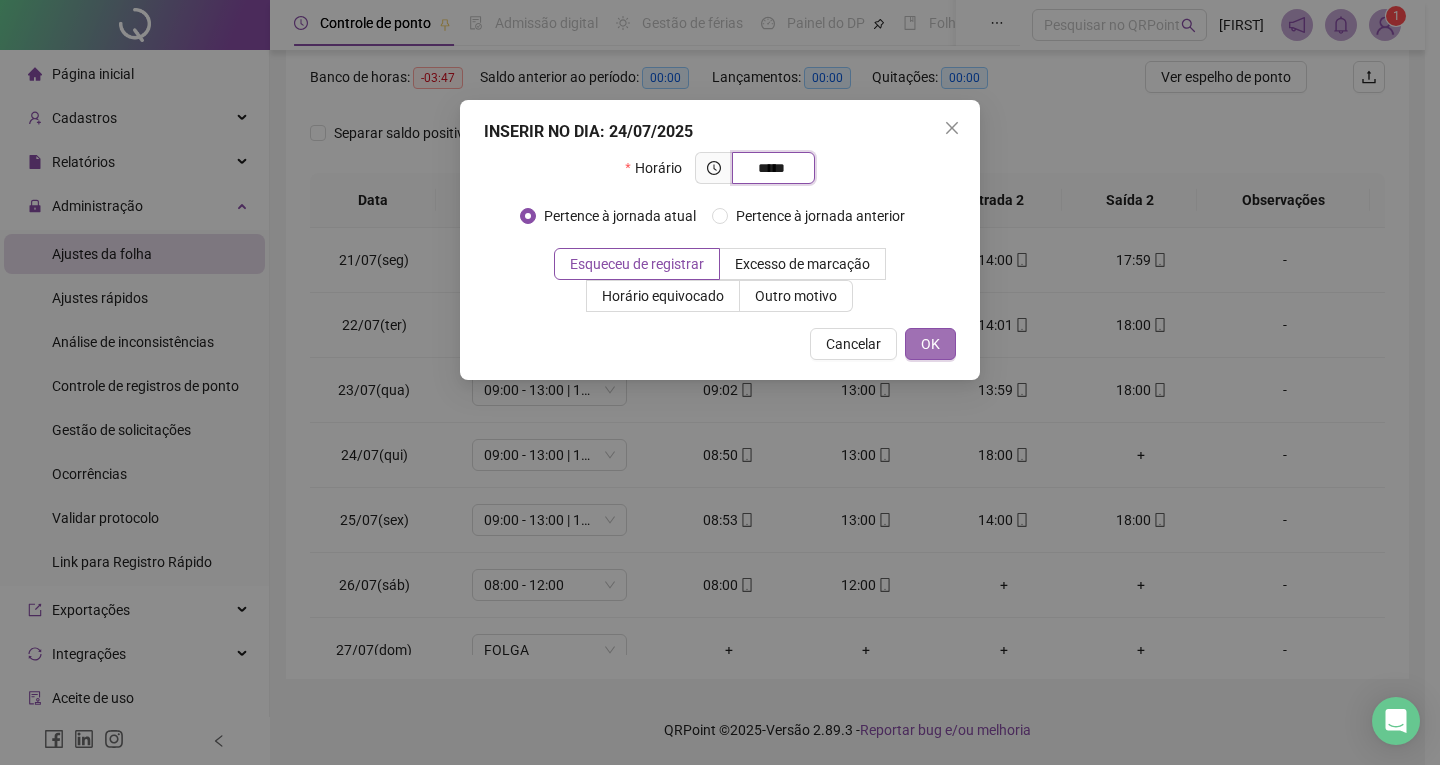 type on "*****" 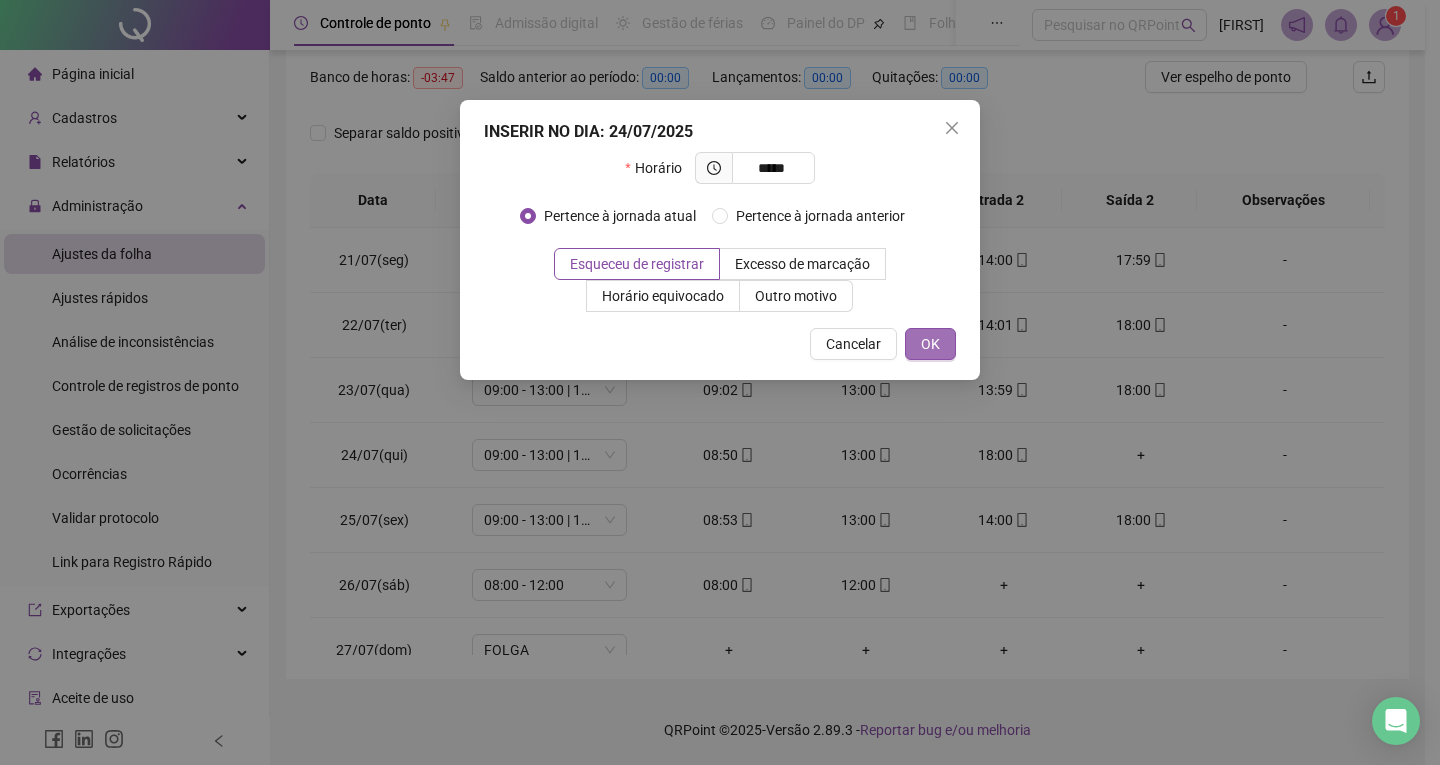 click on "OK" at bounding box center [930, 344] 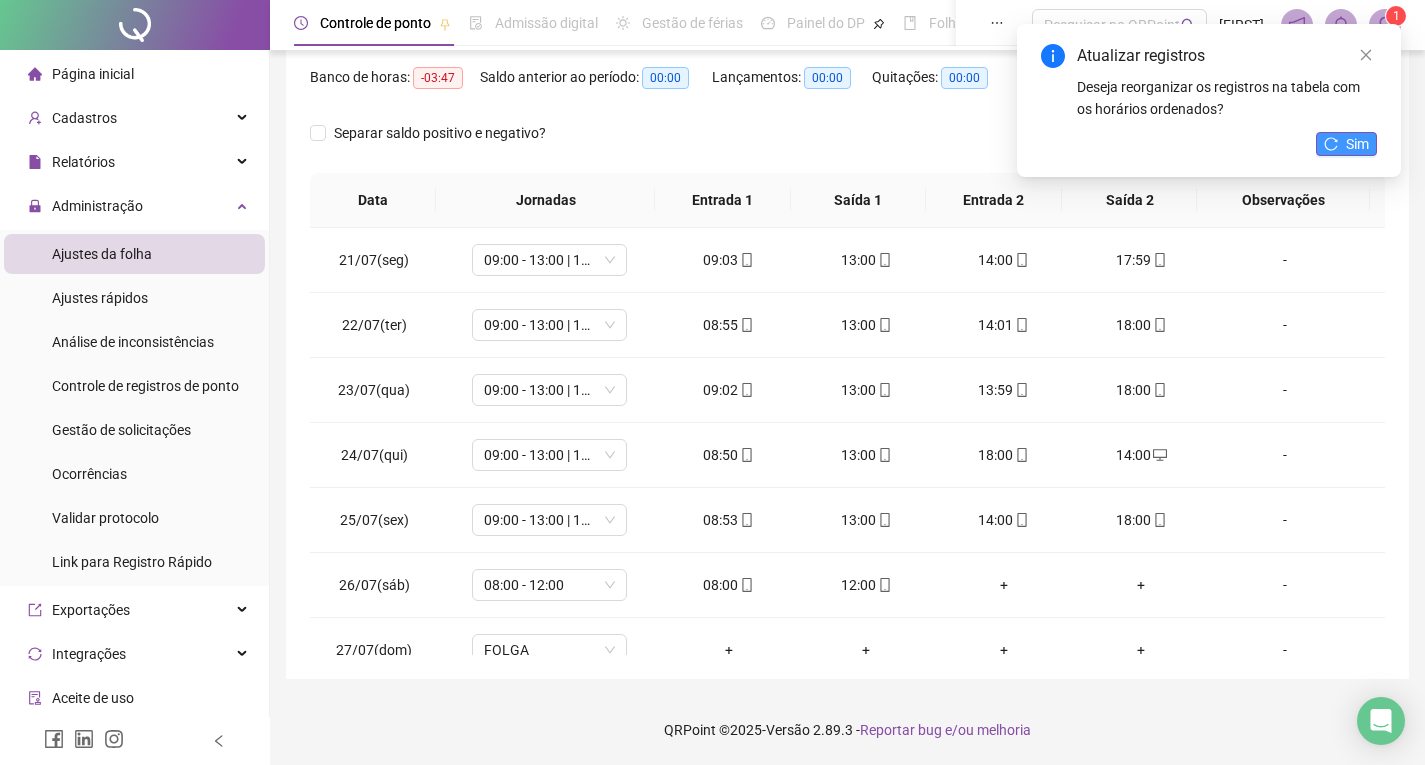 click on "Sim" at bounding box center (1357, 144) 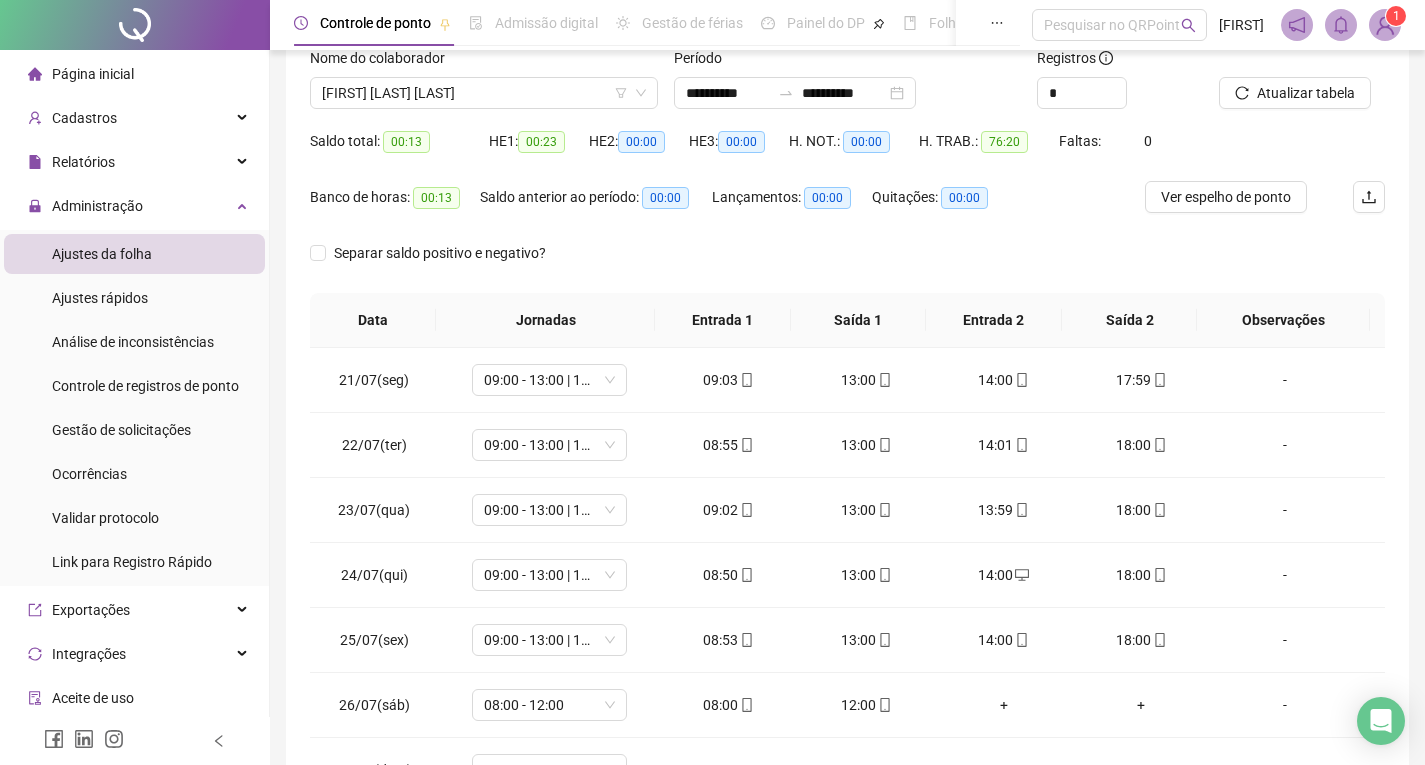scroll, scrollTop: 257, scrollLeft: 0, axis: vertical 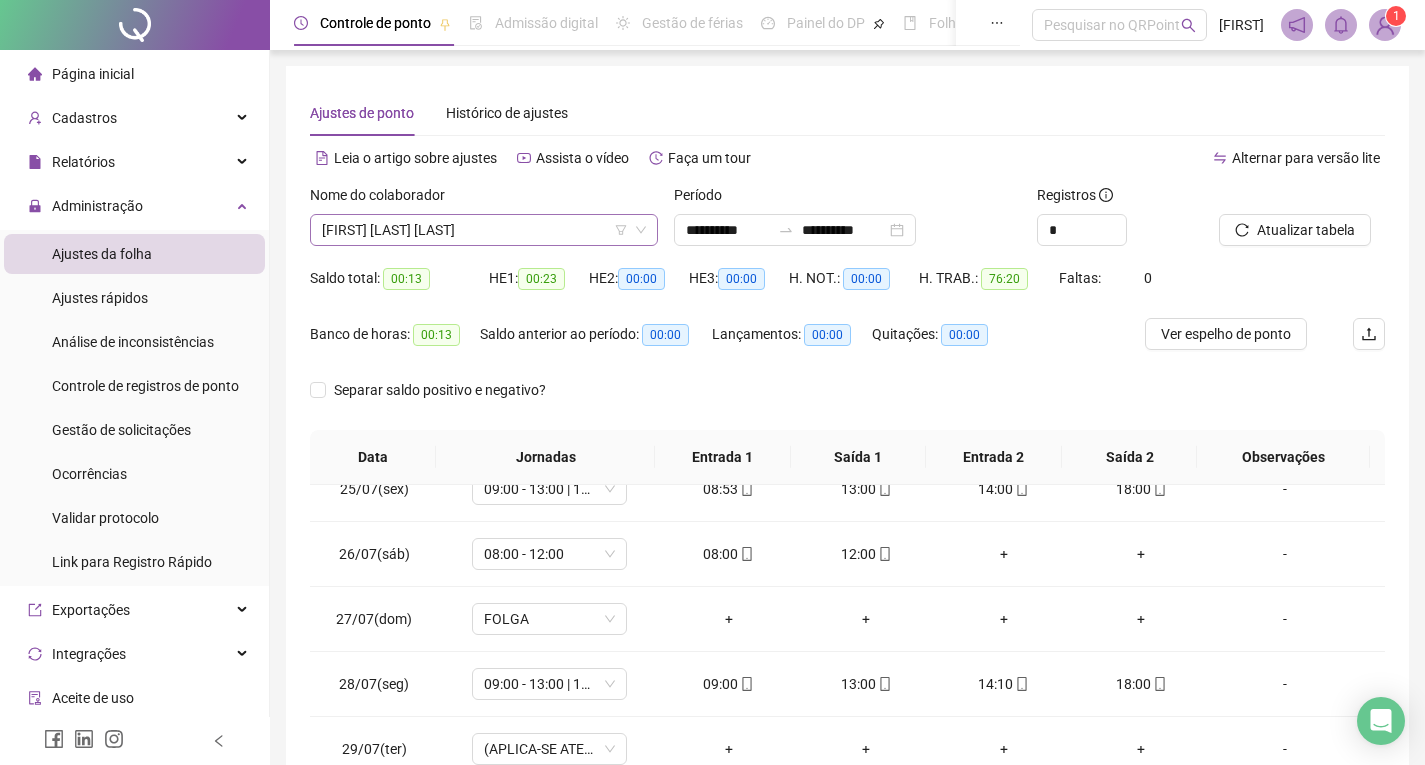 click on "[FIRST] [LAST] [LAST]" at bounding box center (484, 230) 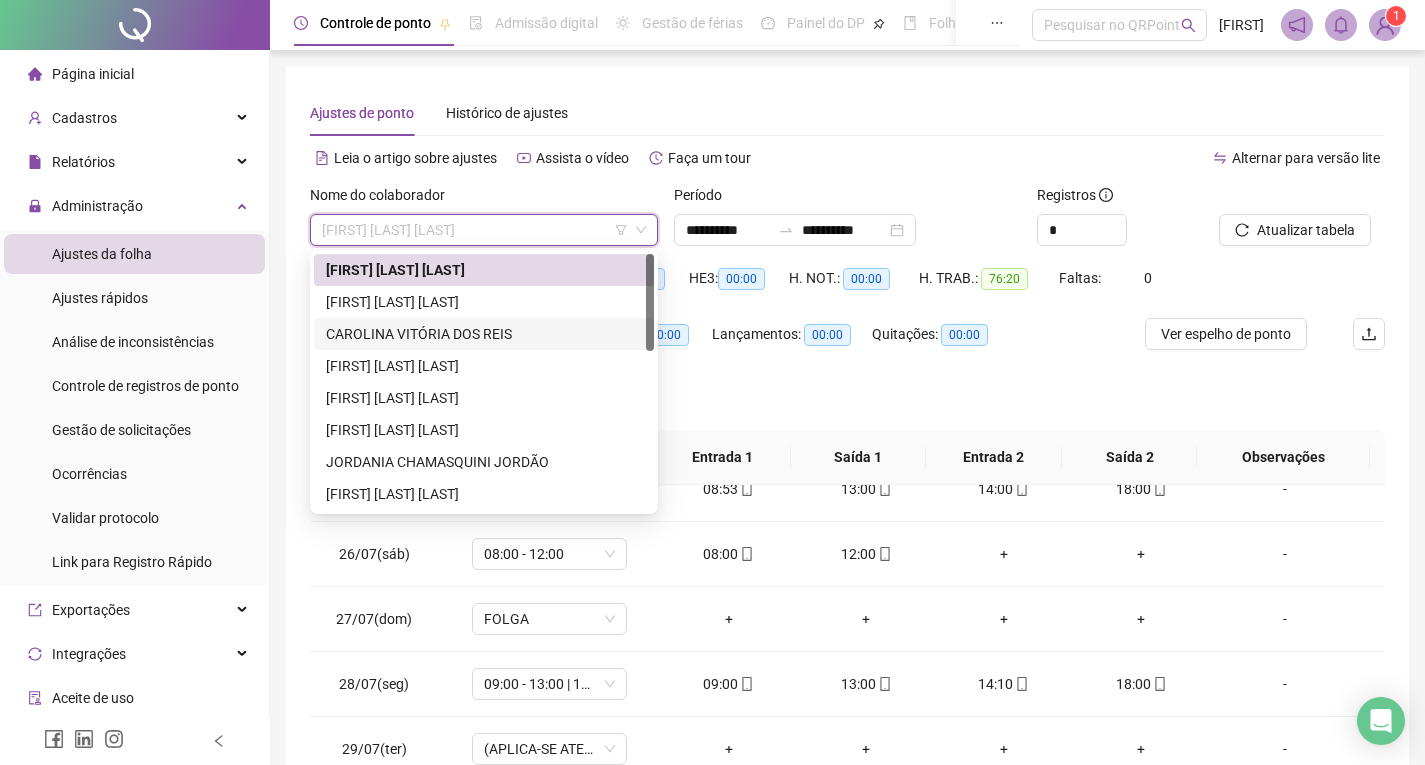 click on "CAROLINA VITÓRIA DOS REIS" at bounding box center (484, 334) 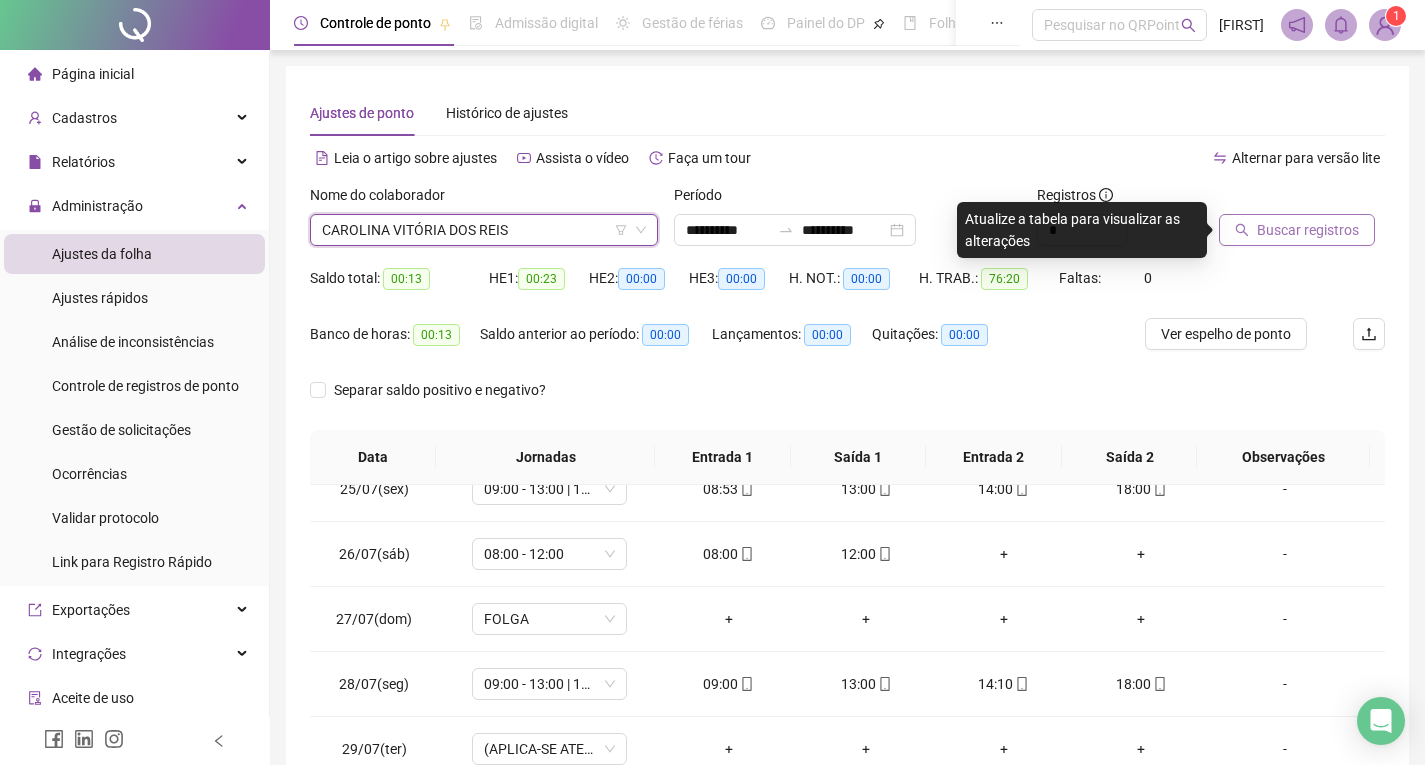 click on "Buscar registros" at bounding box center (1297, 230) 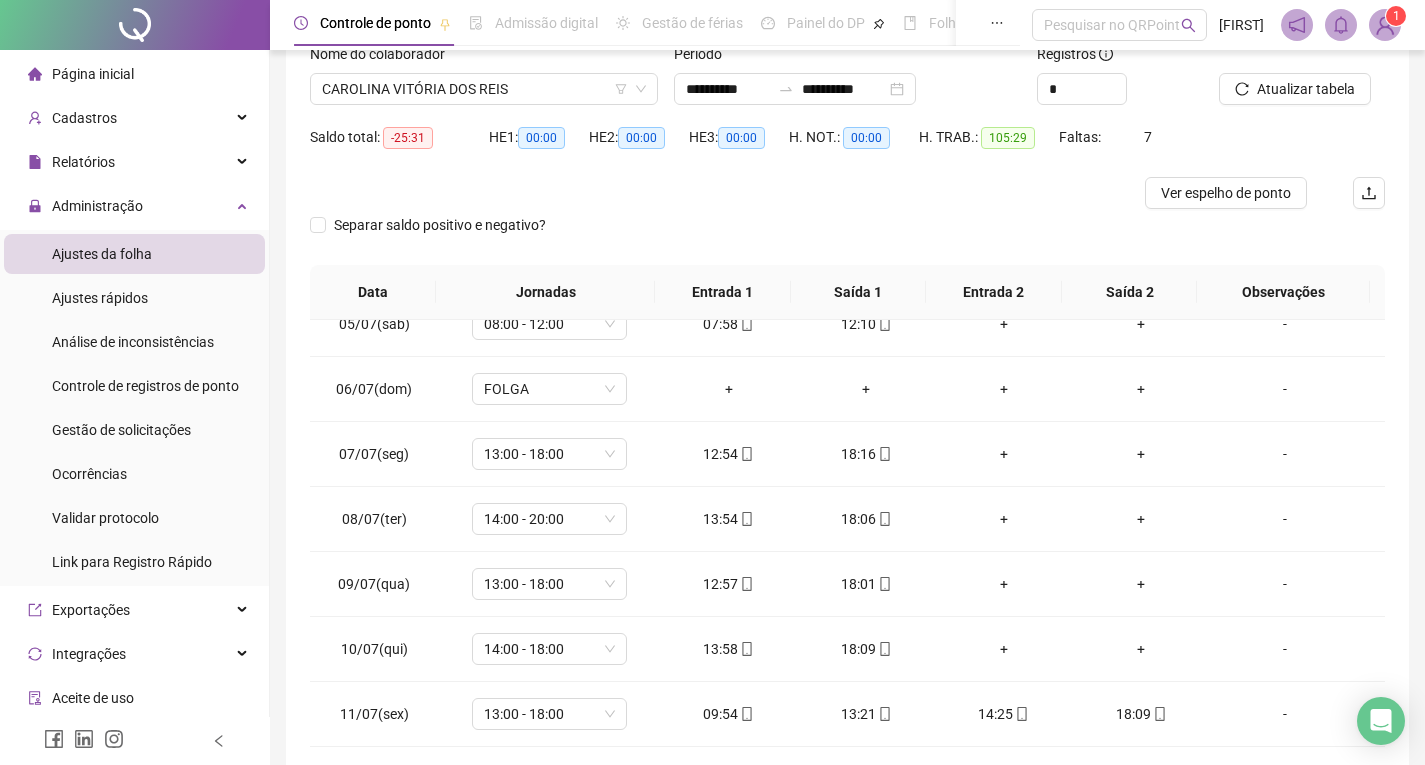 scroll, scrollTop: 233, scrollLeft: 0, axis: vertical 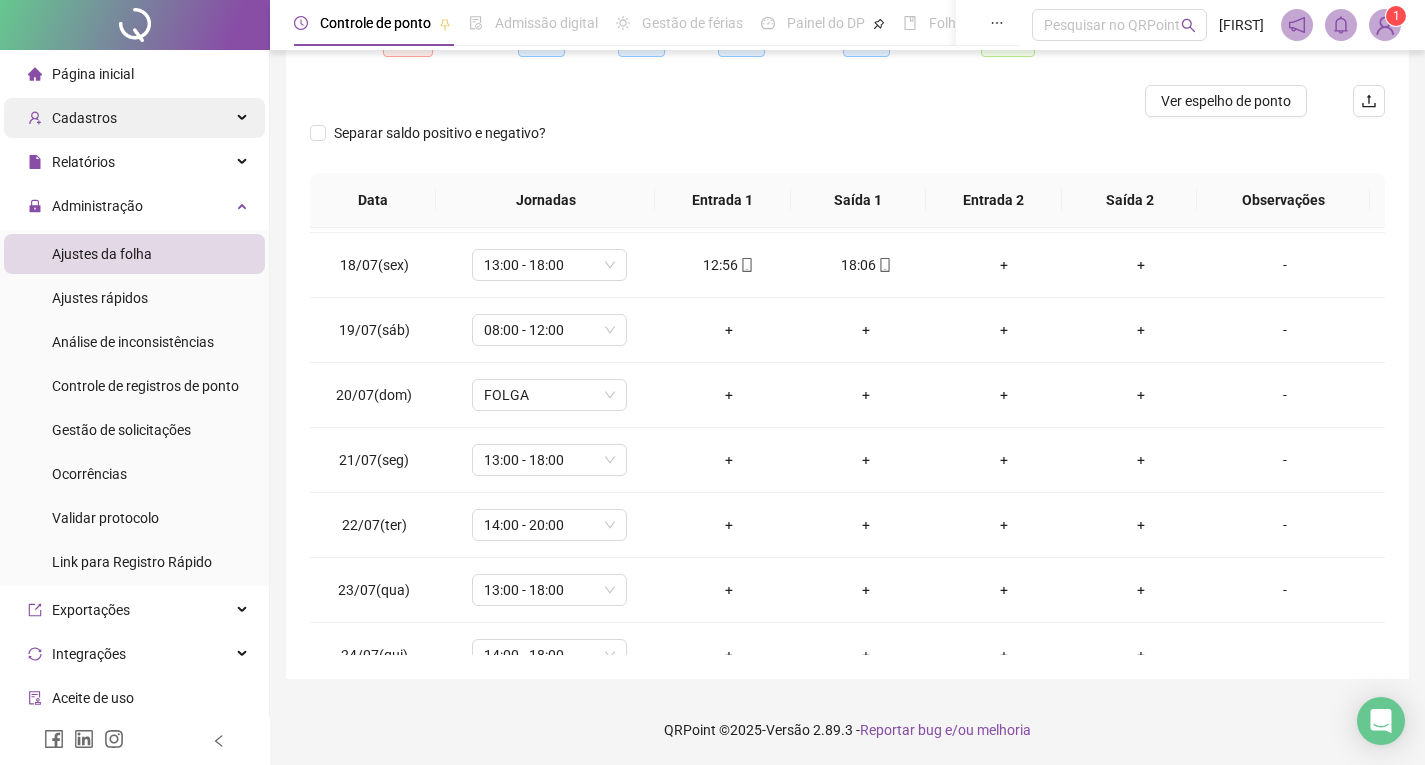 click on "Cadastros" at bounding box center [134, 118] 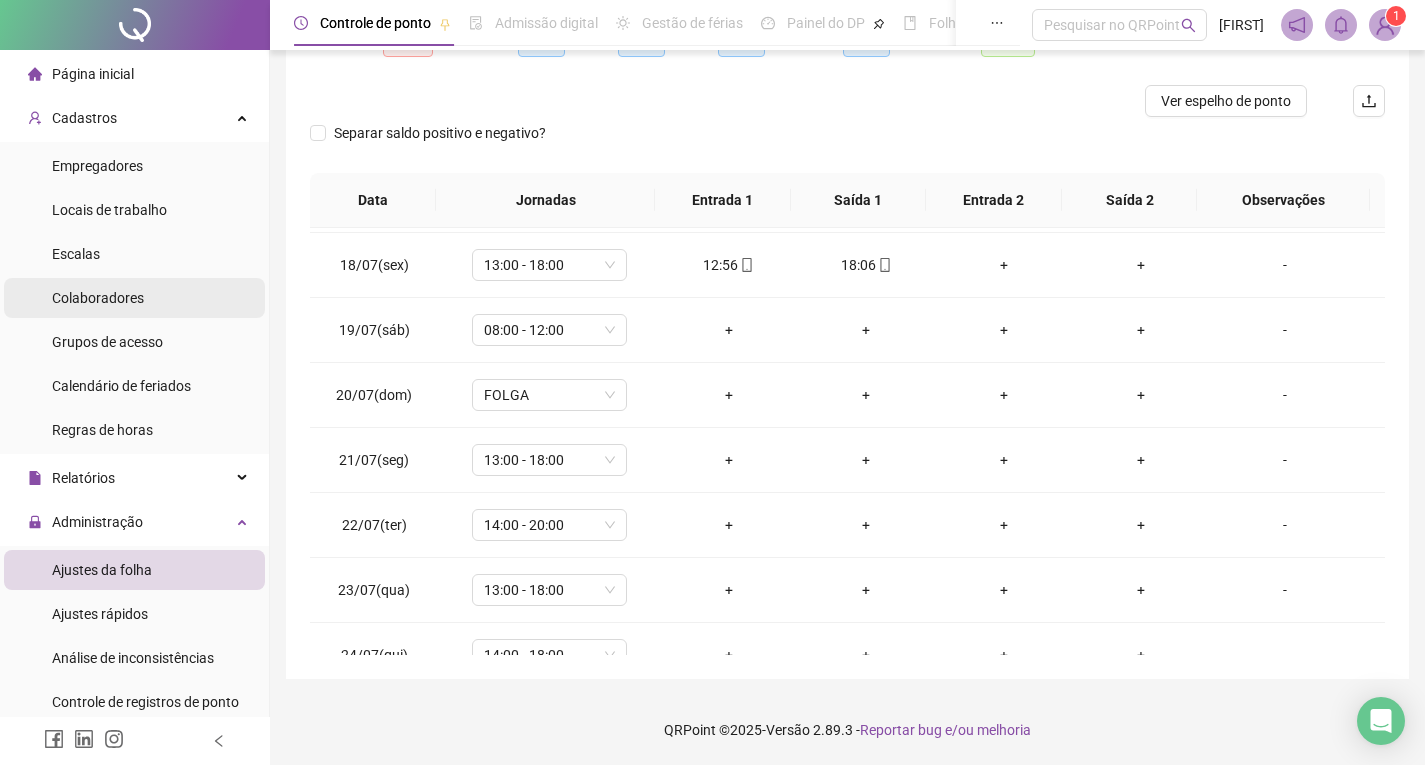 click on "Colaboradores" at bounding box center (134, 298) 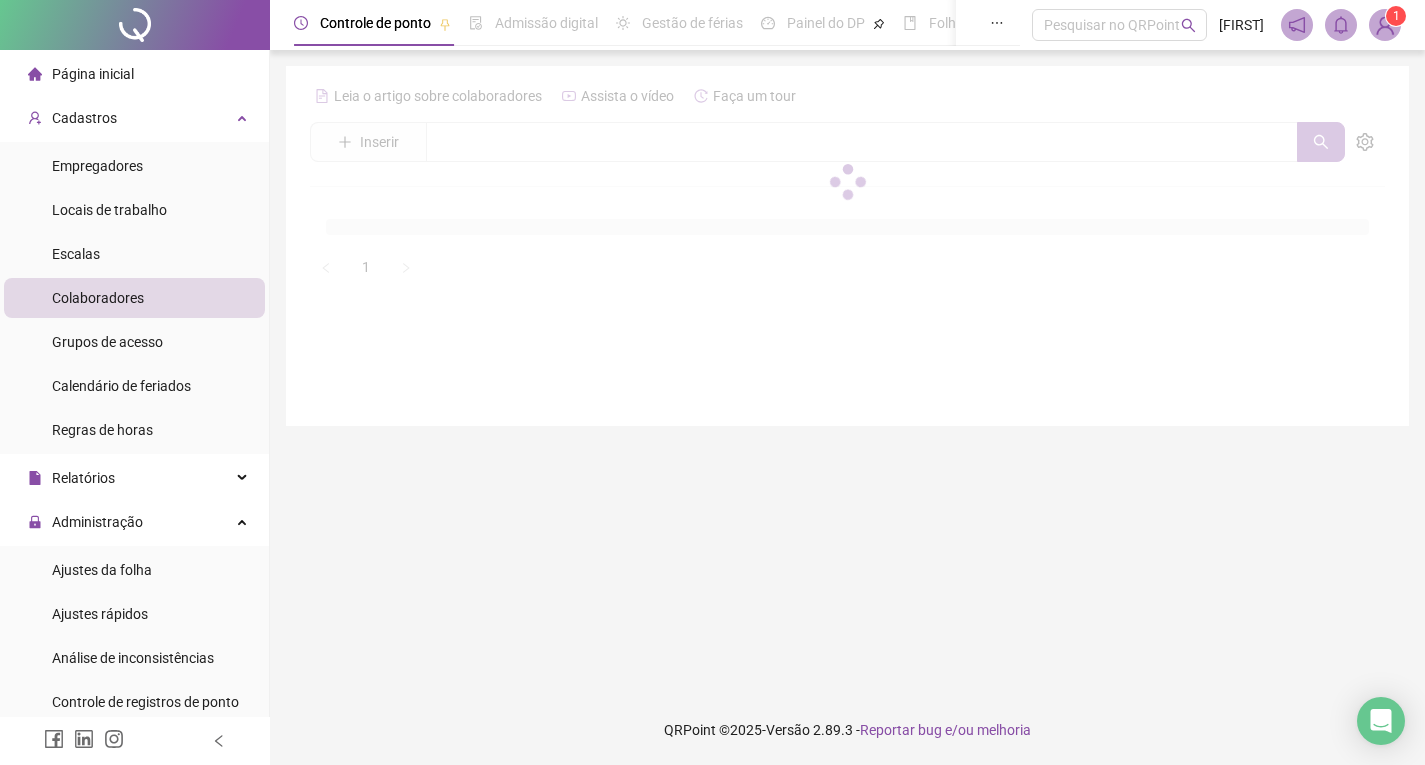 scroll, scrollTop: 0, scrollLeft: 0, axis: both 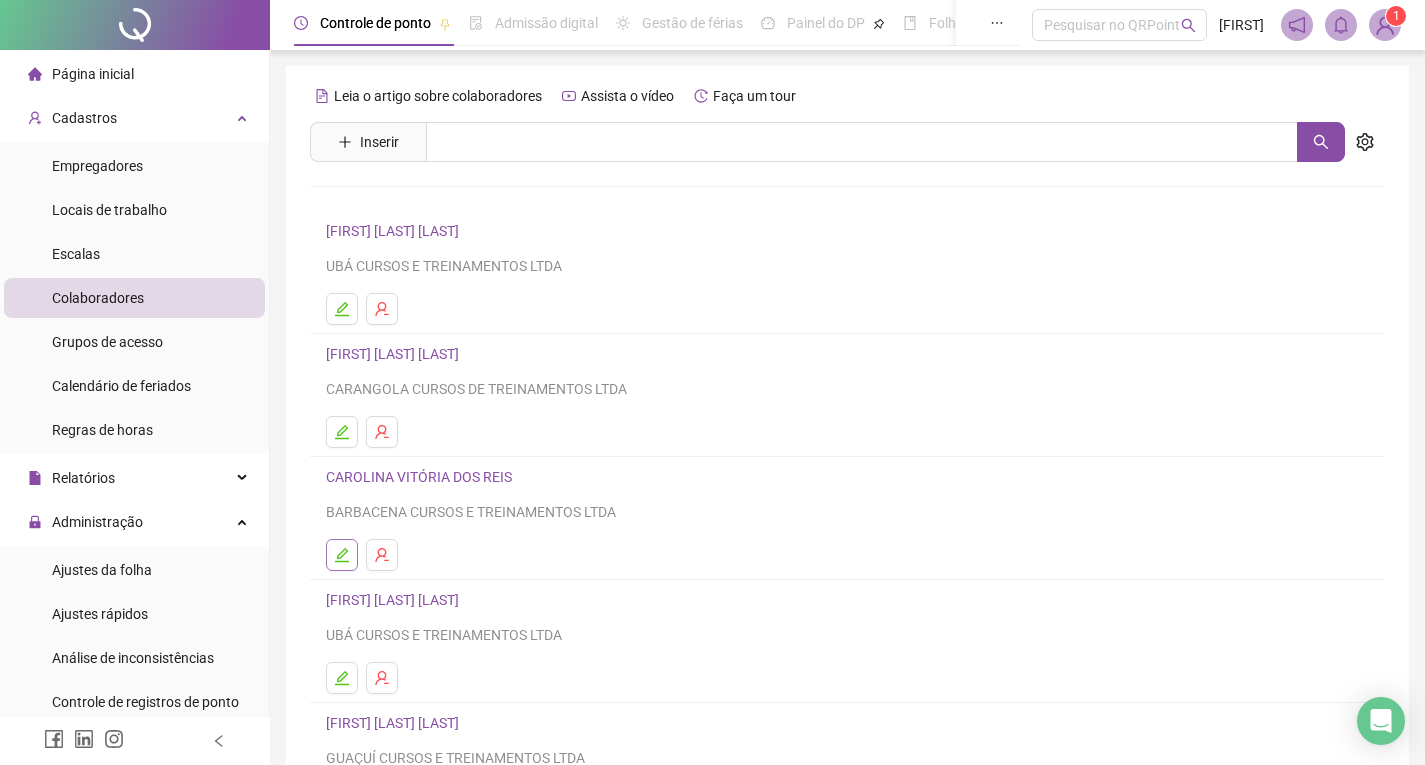 click 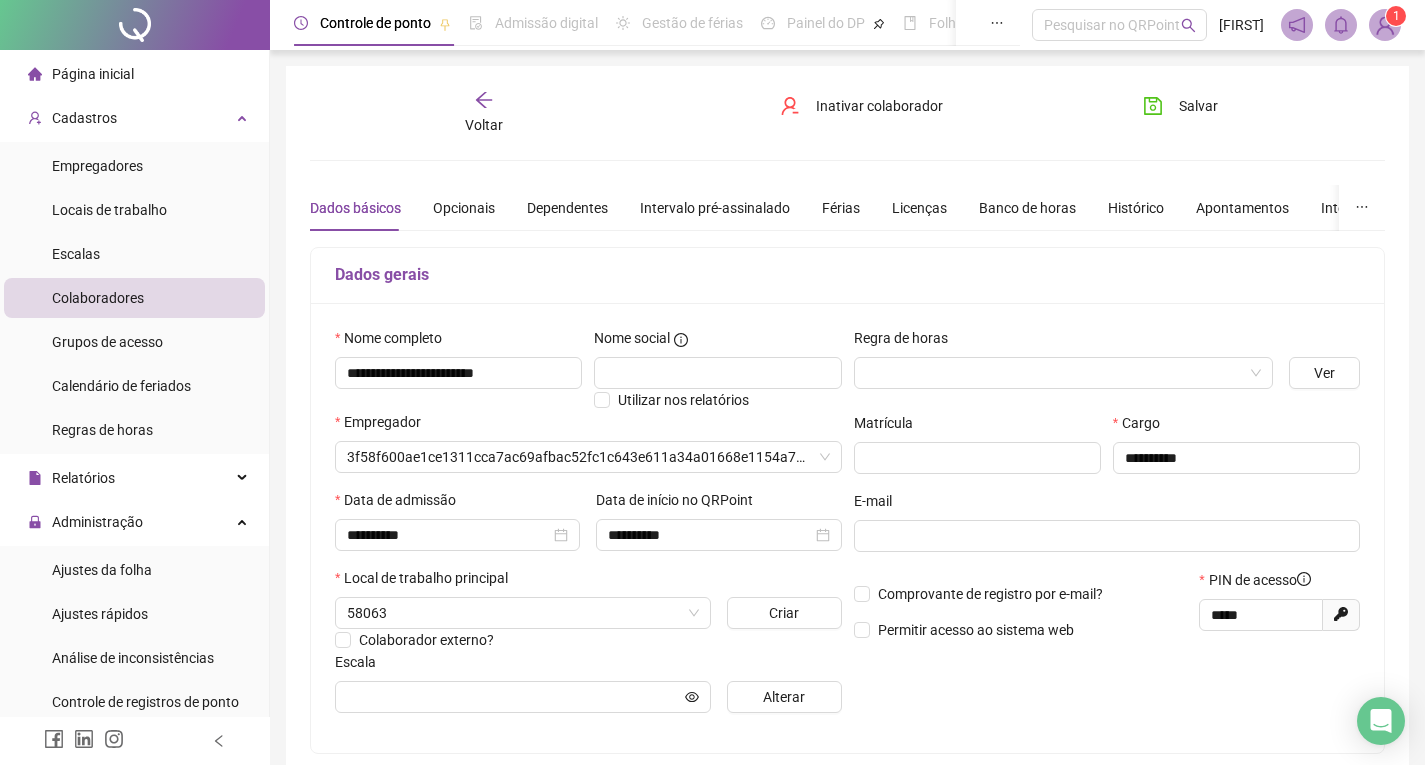 type on "**********" 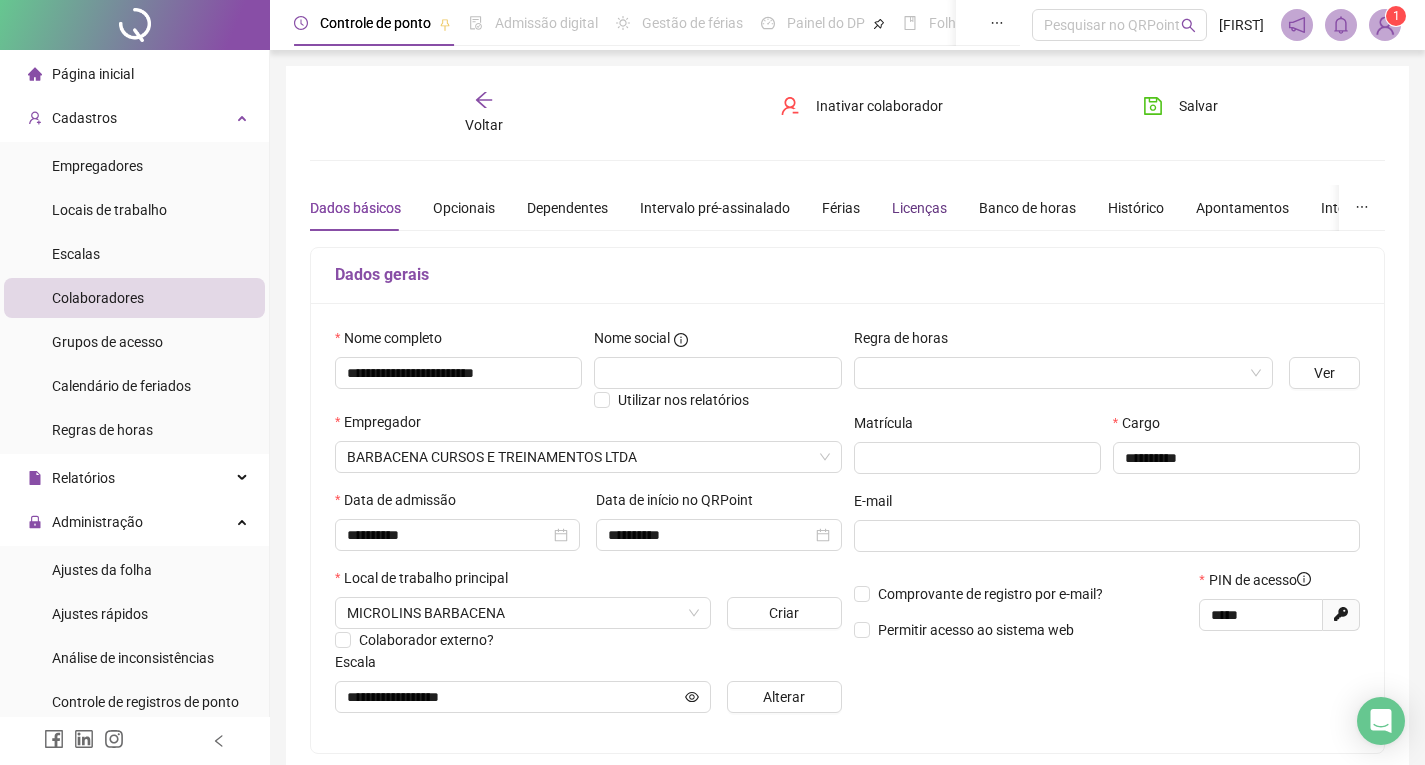 click on "Licenças" at bounding box center [919, 208] 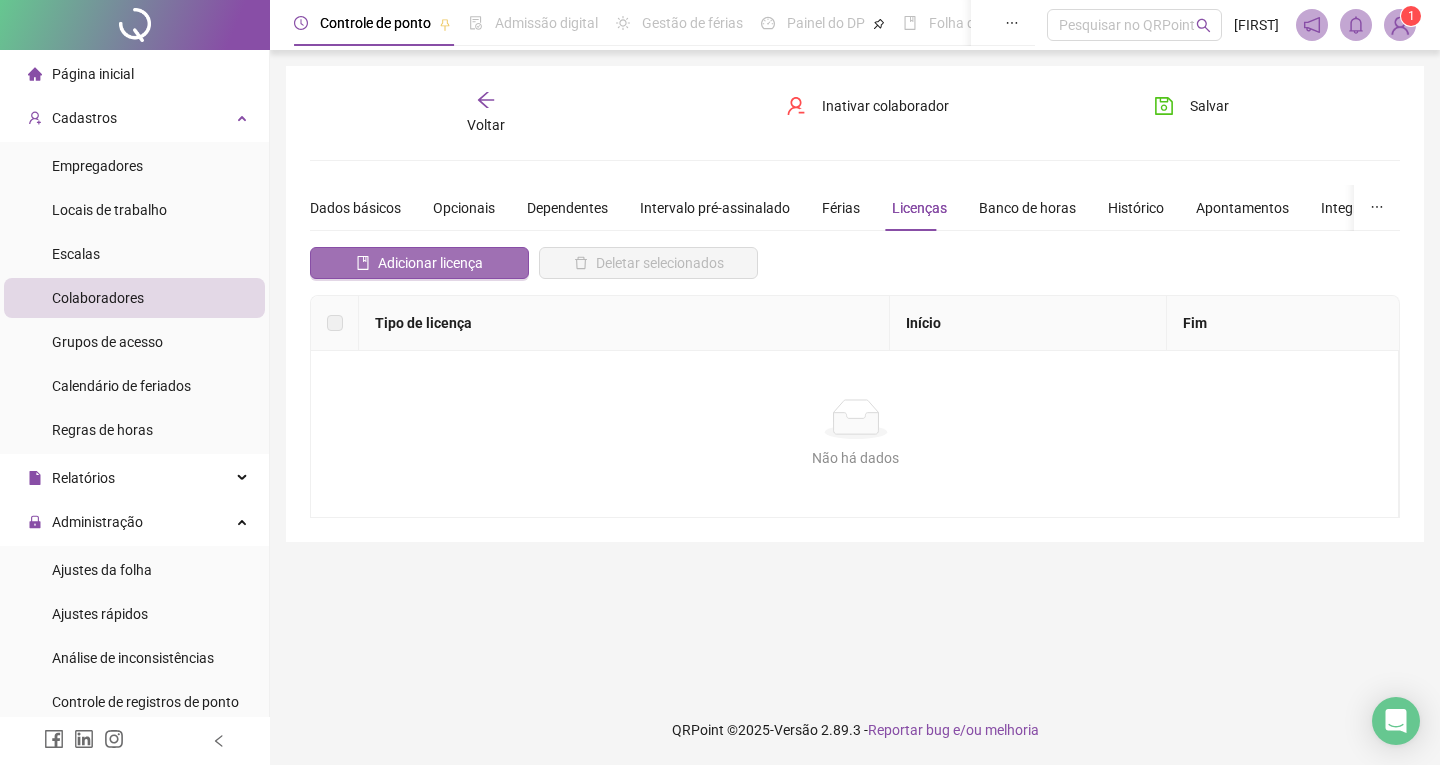 click on "Adicionar licença" at bounding box center [430, 263] 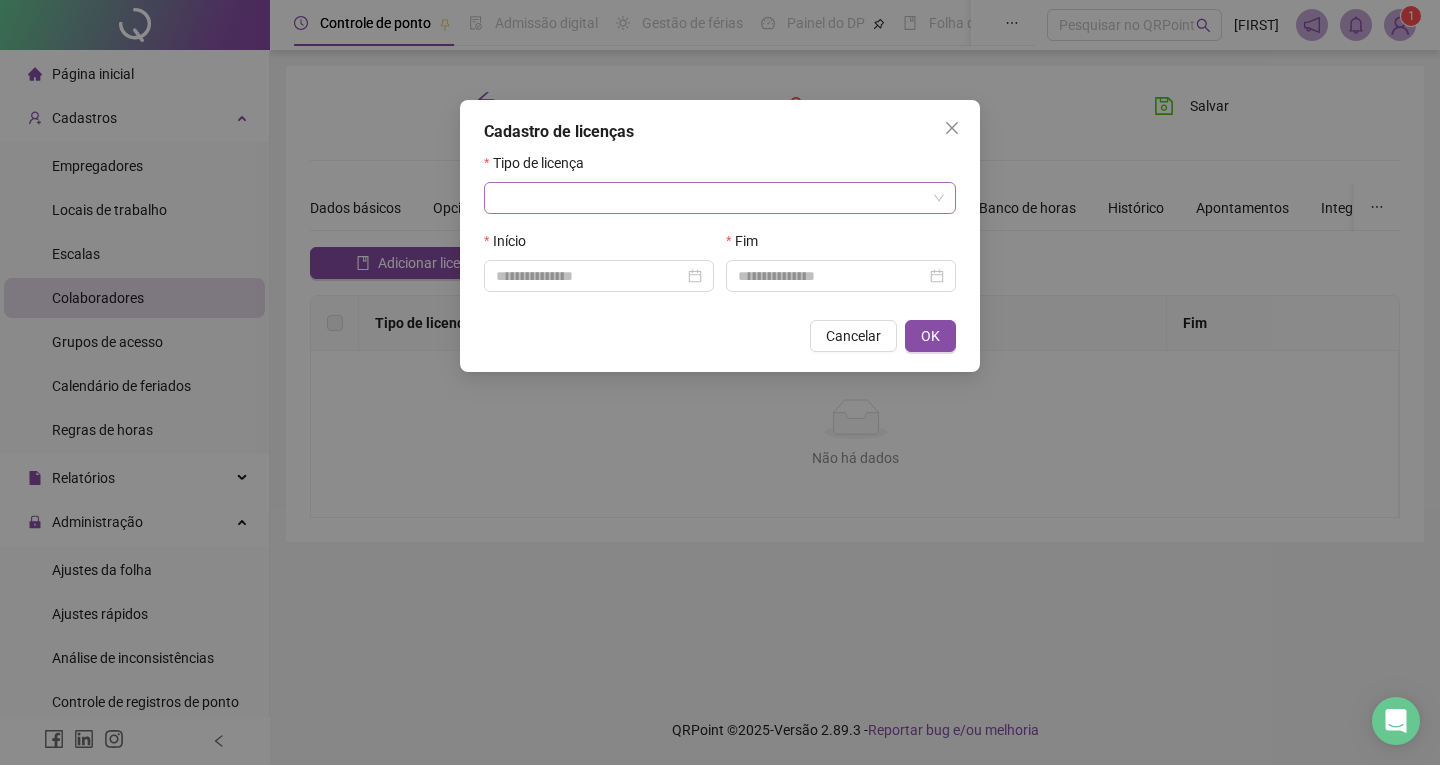 click at bounding box center [711, 198] 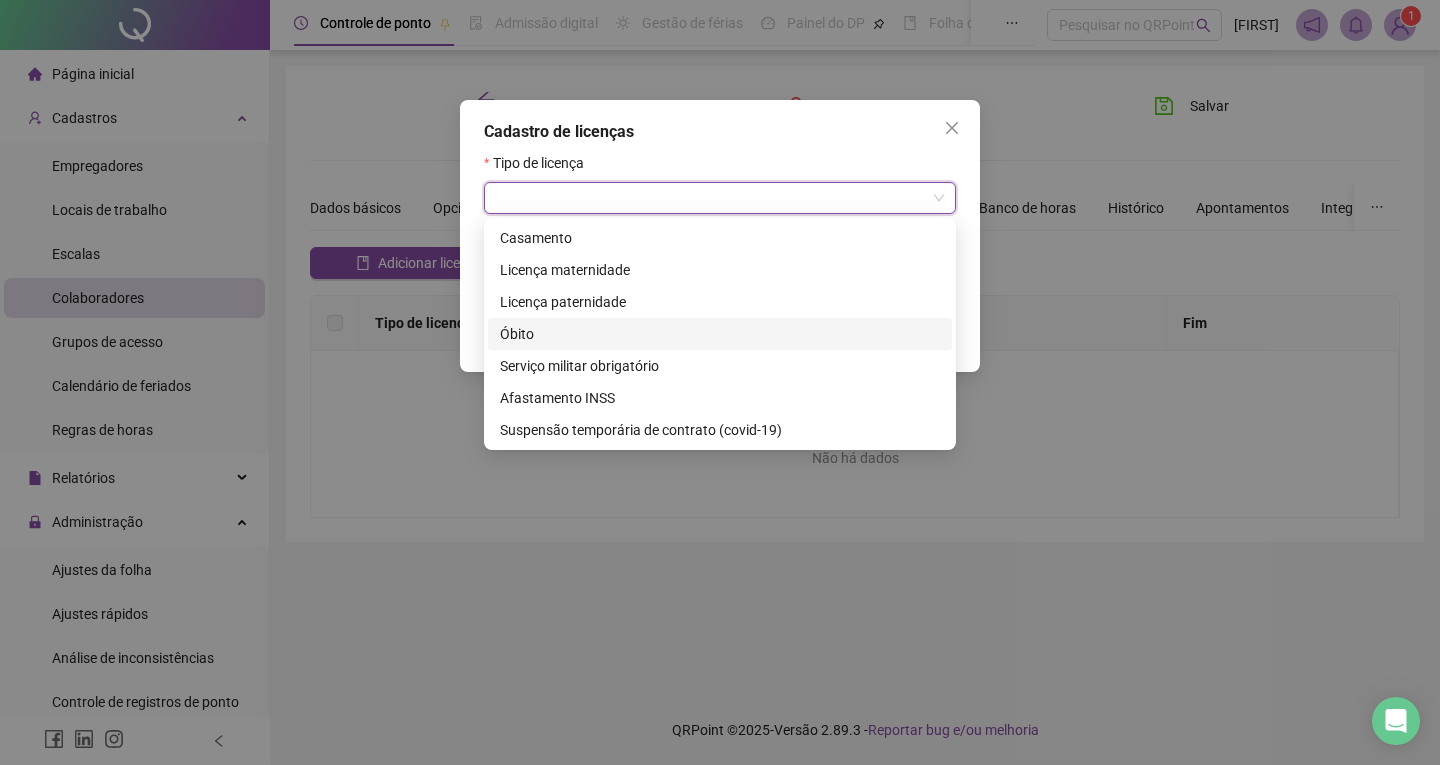 click on "Óbito" at bounding box center (720, 334) 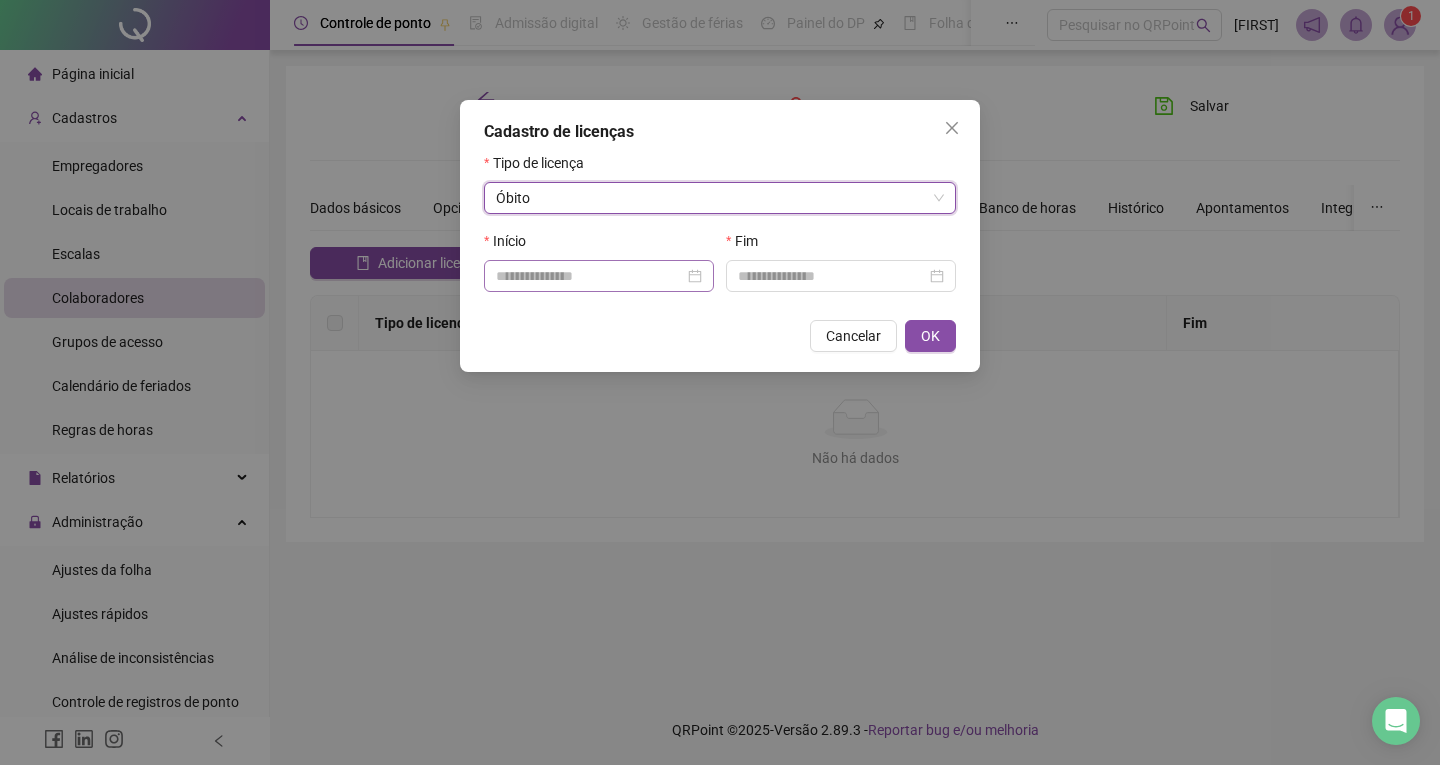 click at bounding box center (599, 276) 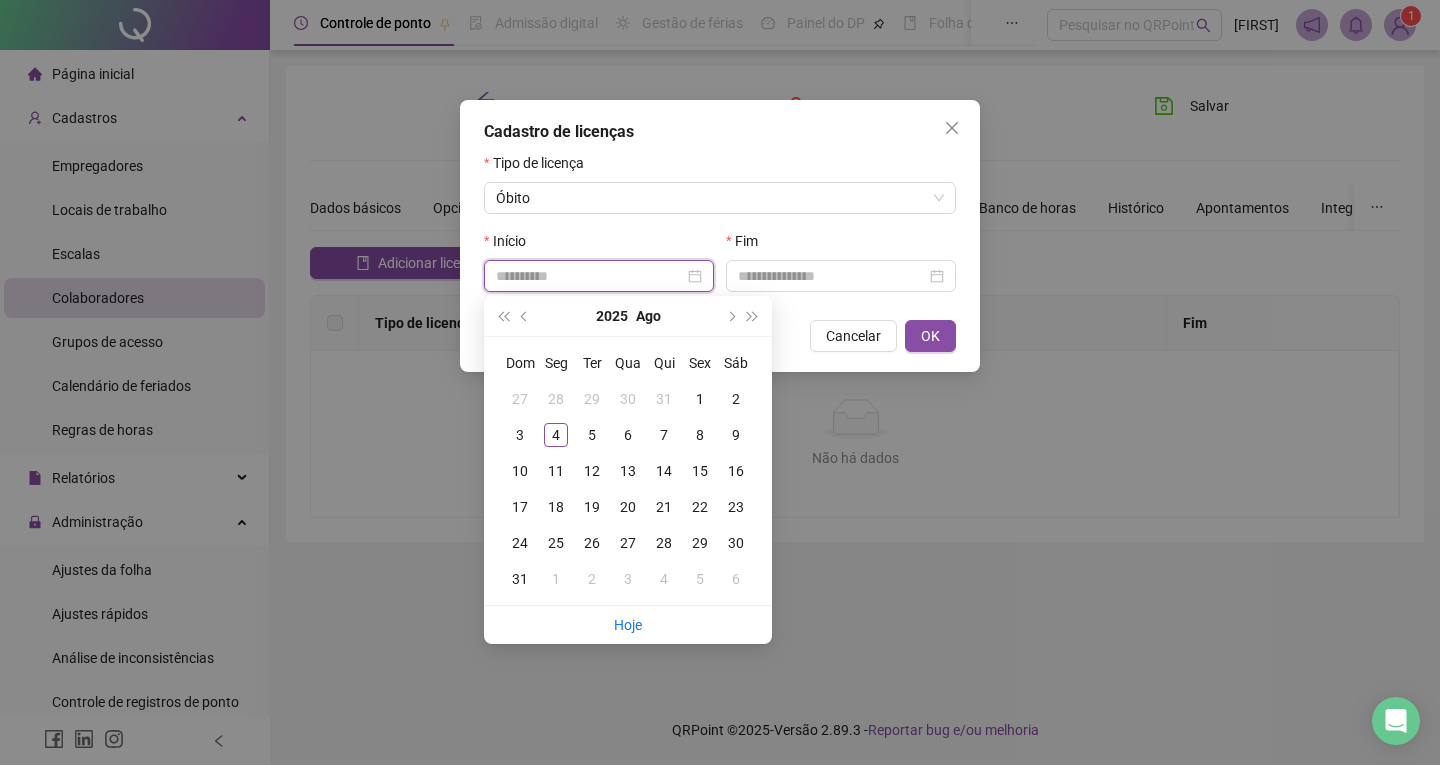 type on "**********" 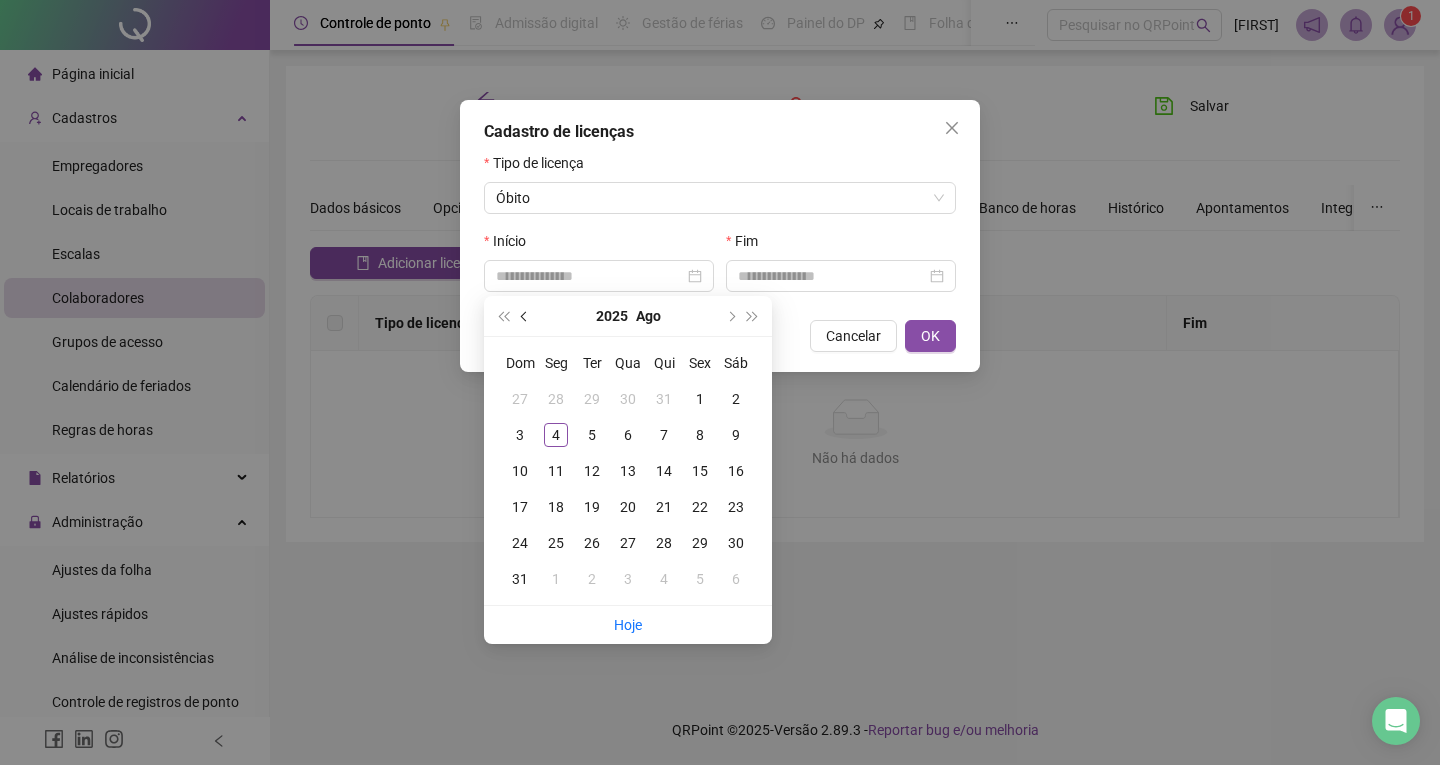 click at bounding box center [525, 316] 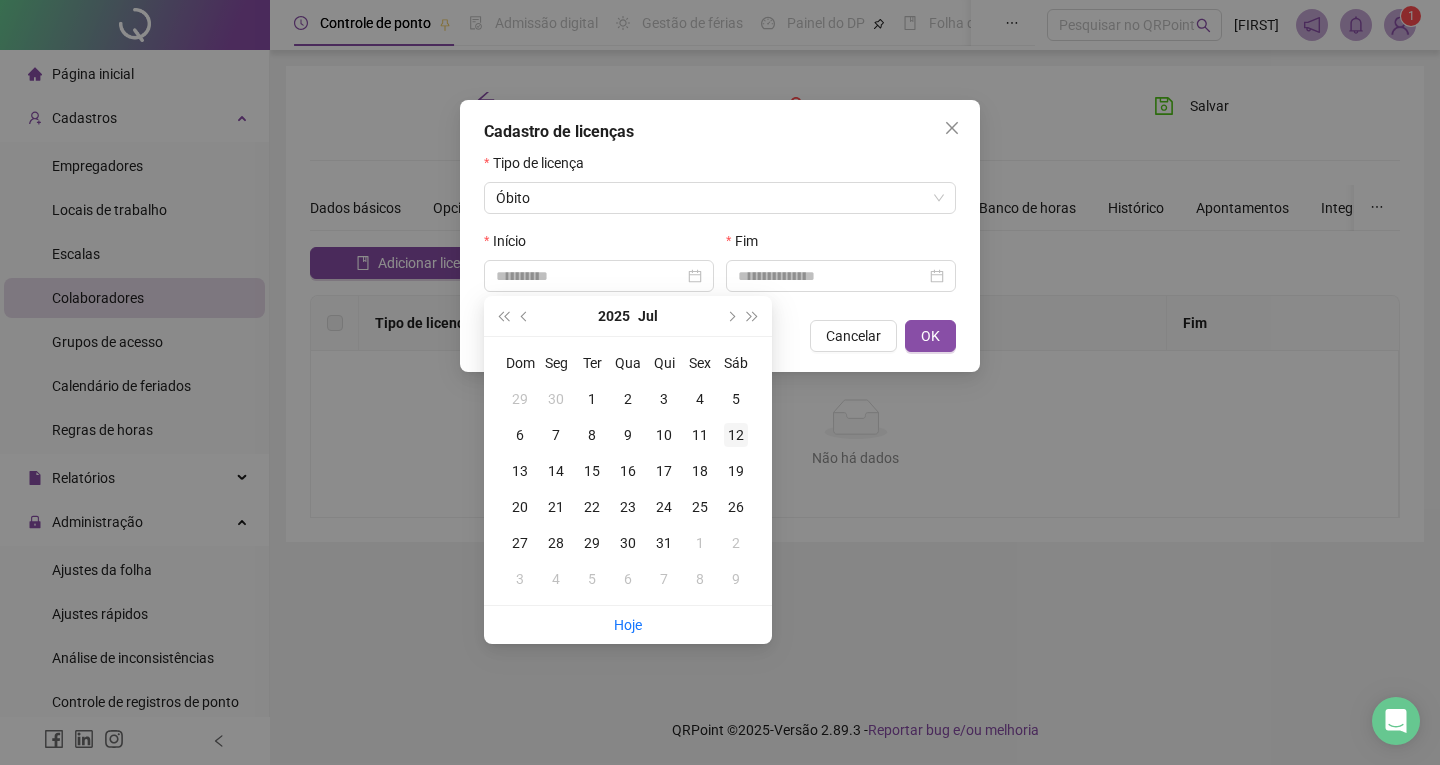 type on "**********" 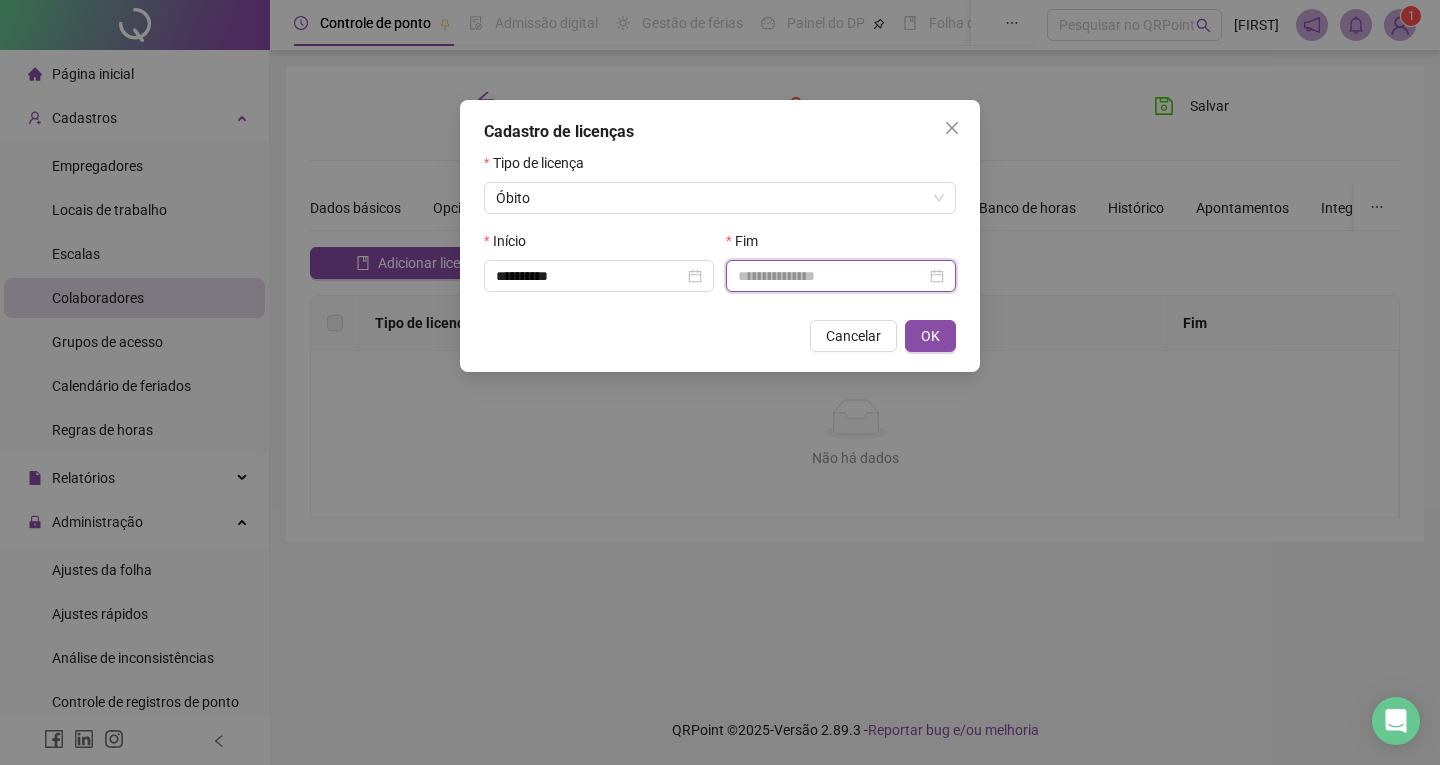 click at bounding box center (832, 276) 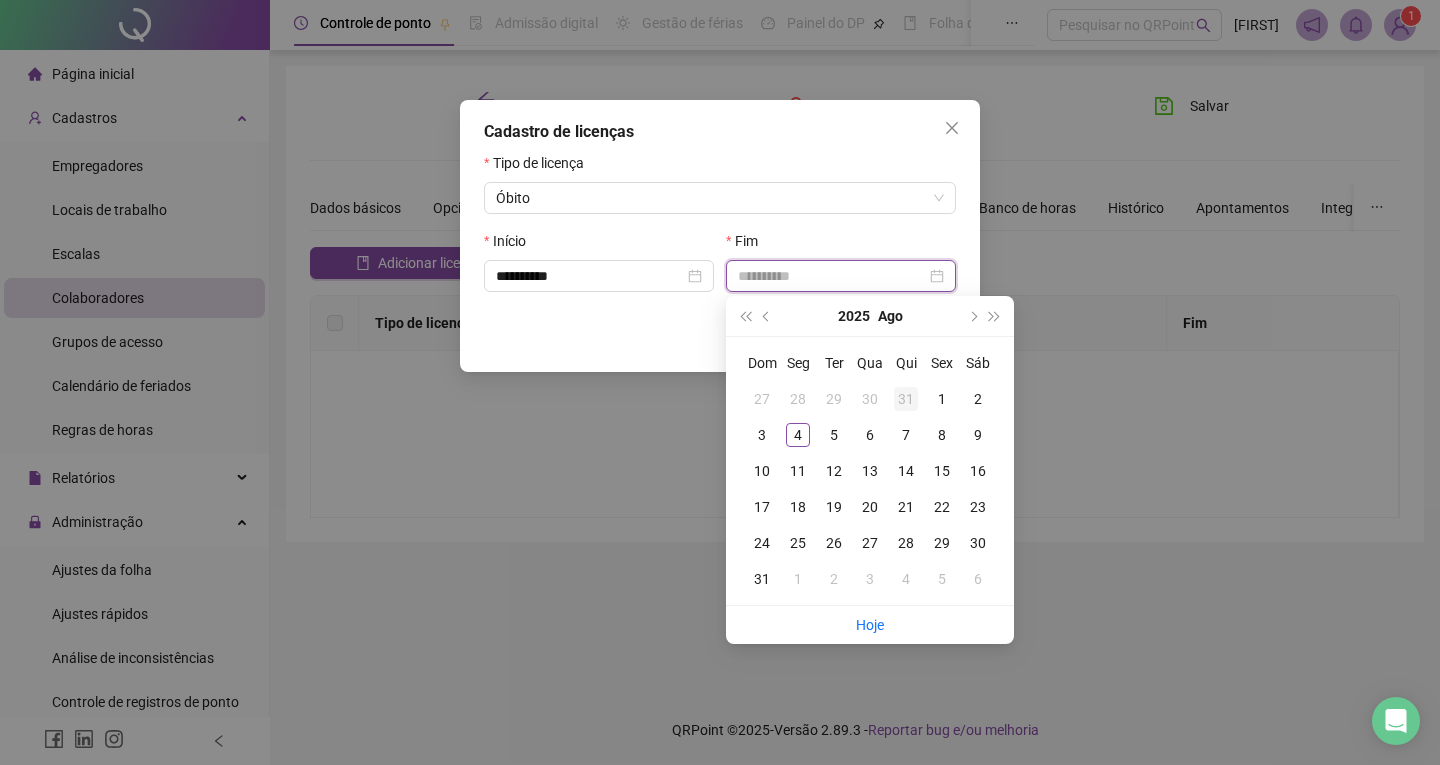 type on "**********" 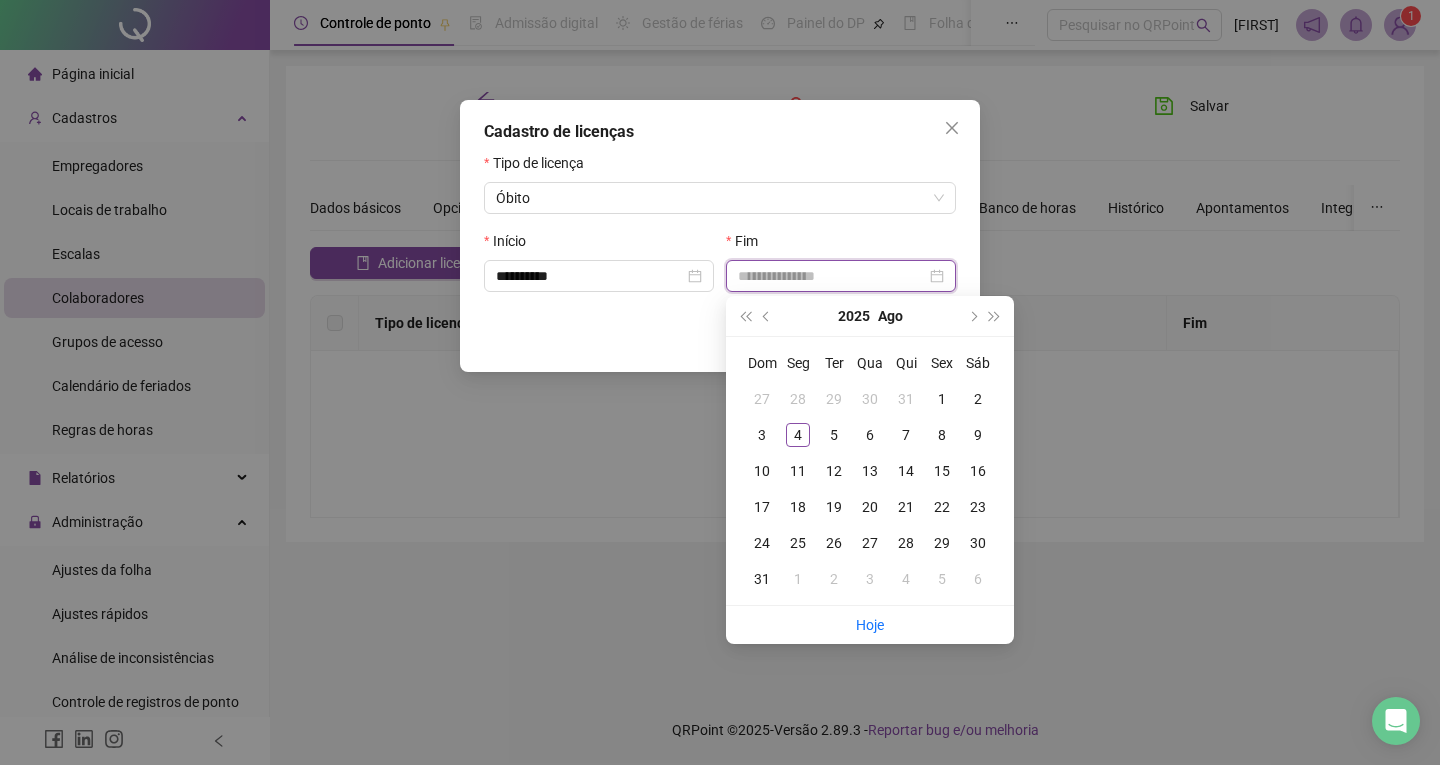 click at bounding box center (841, 276) 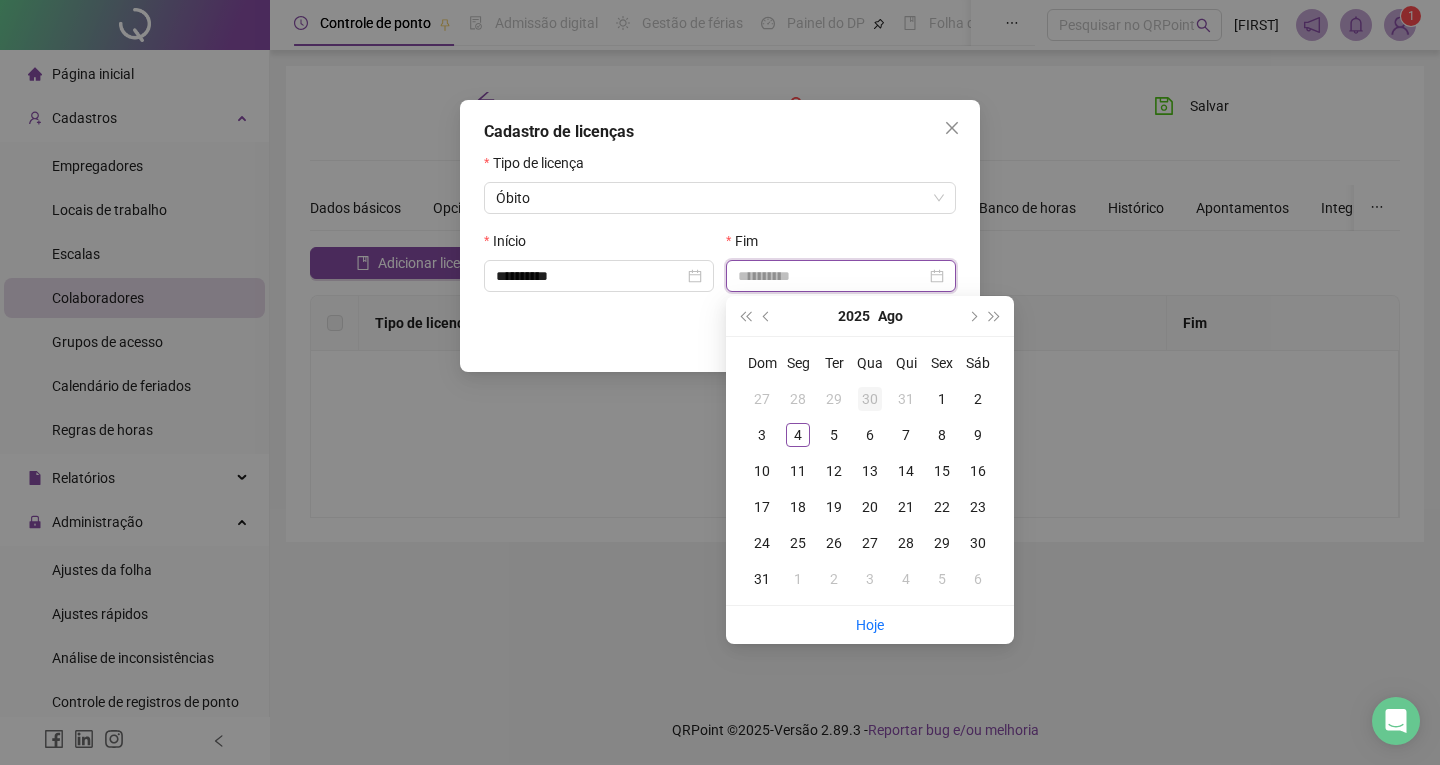 type on "**********" 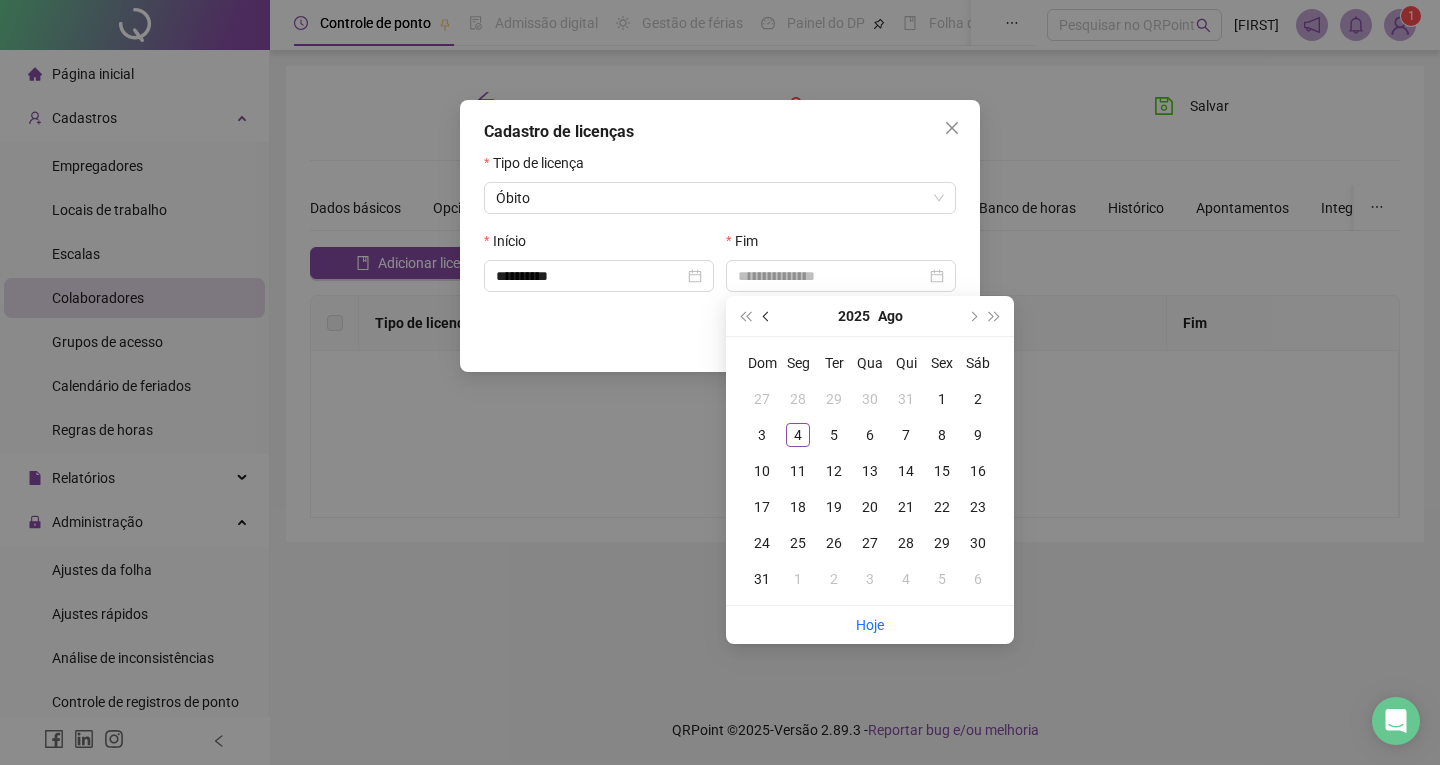 click at bounding box center [767, 316] 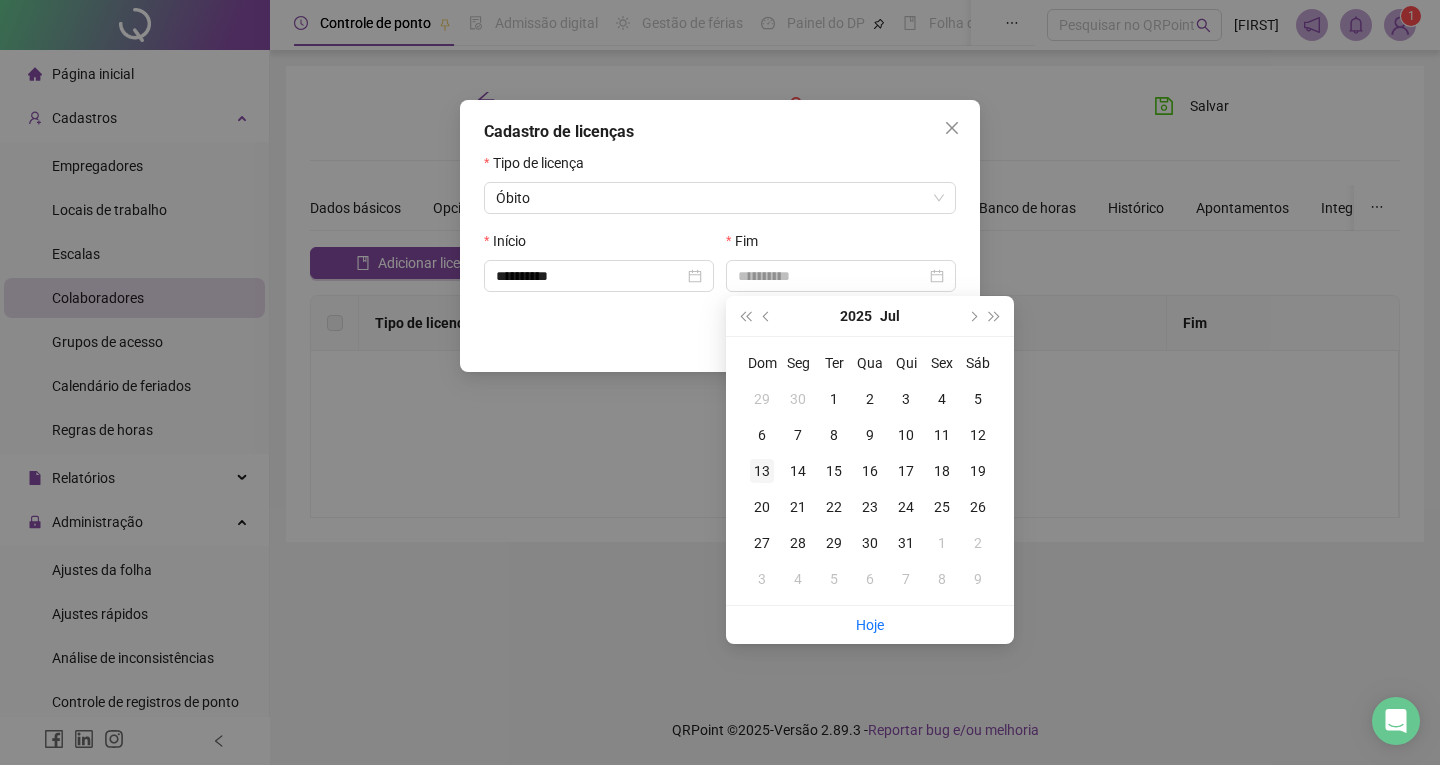 type on "**********" 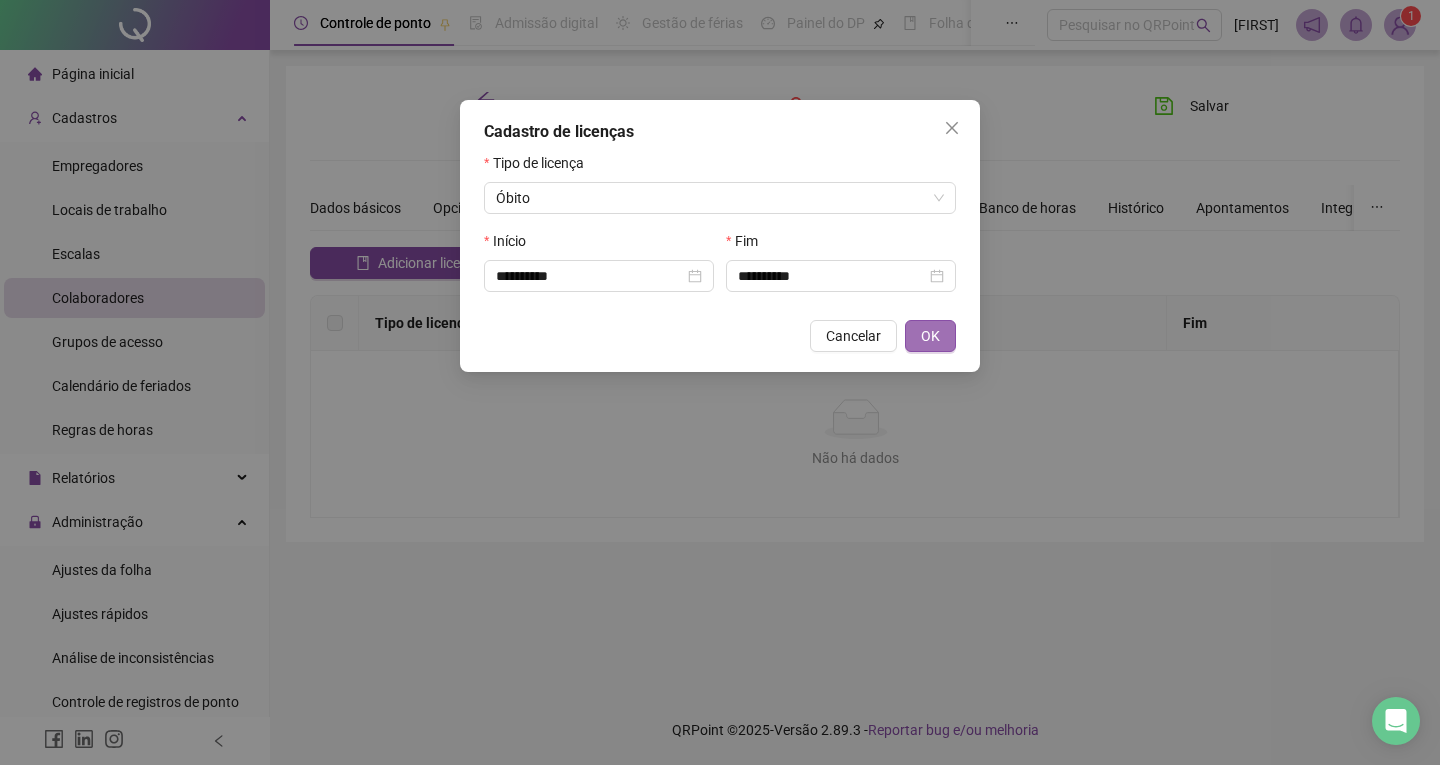 click on "OK" at bounding box center [930, 336] 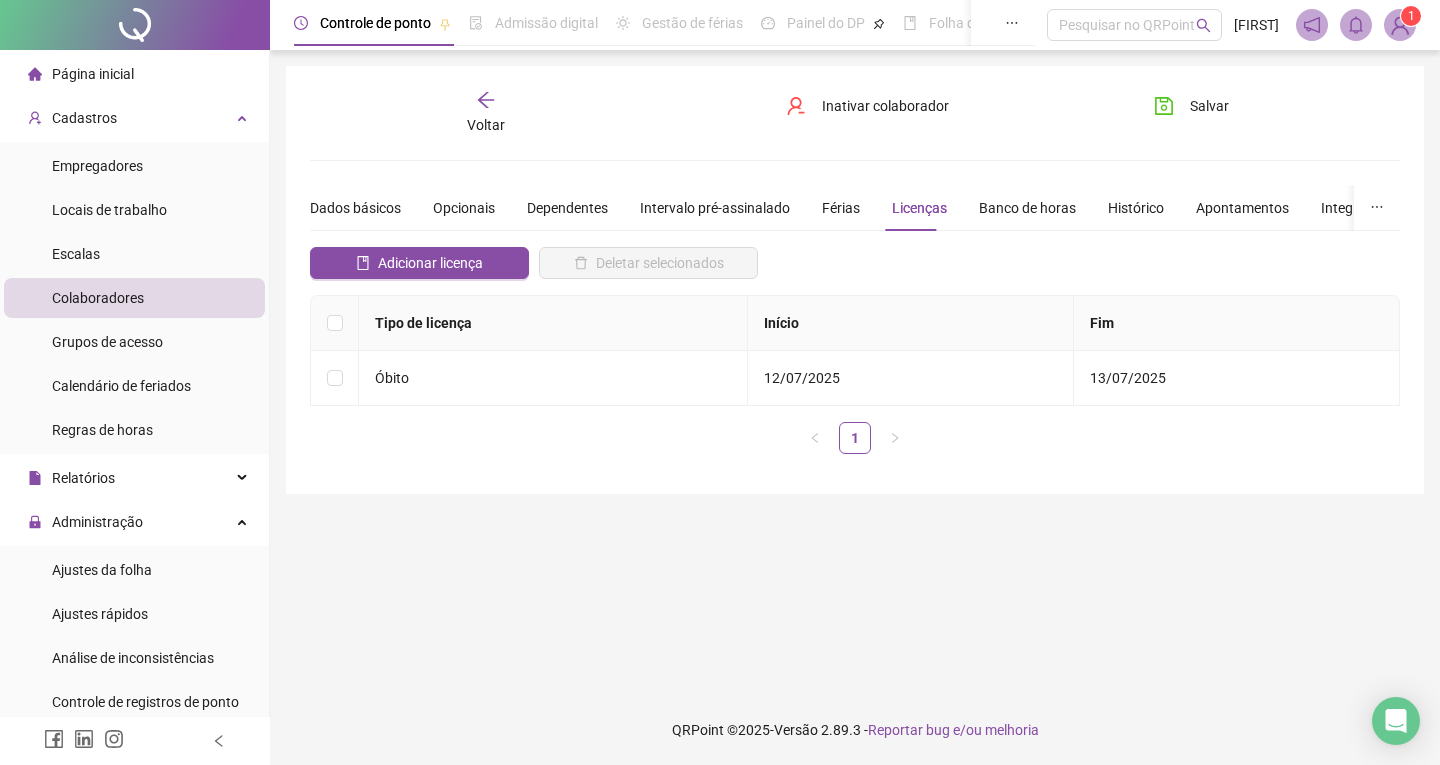 click on "Voltar" at bounding box center [486, 125] 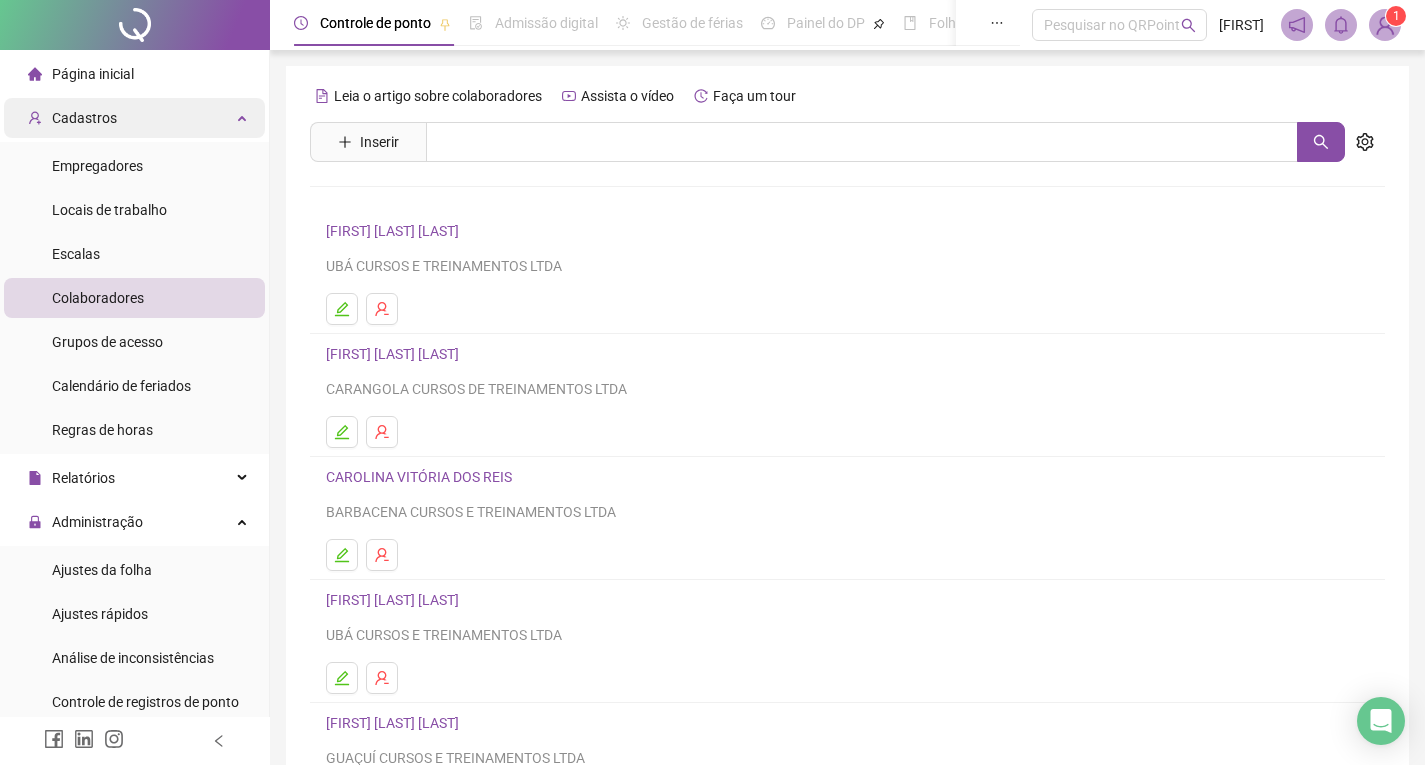 click on "Cadastros" at bounding box center [134, 118] 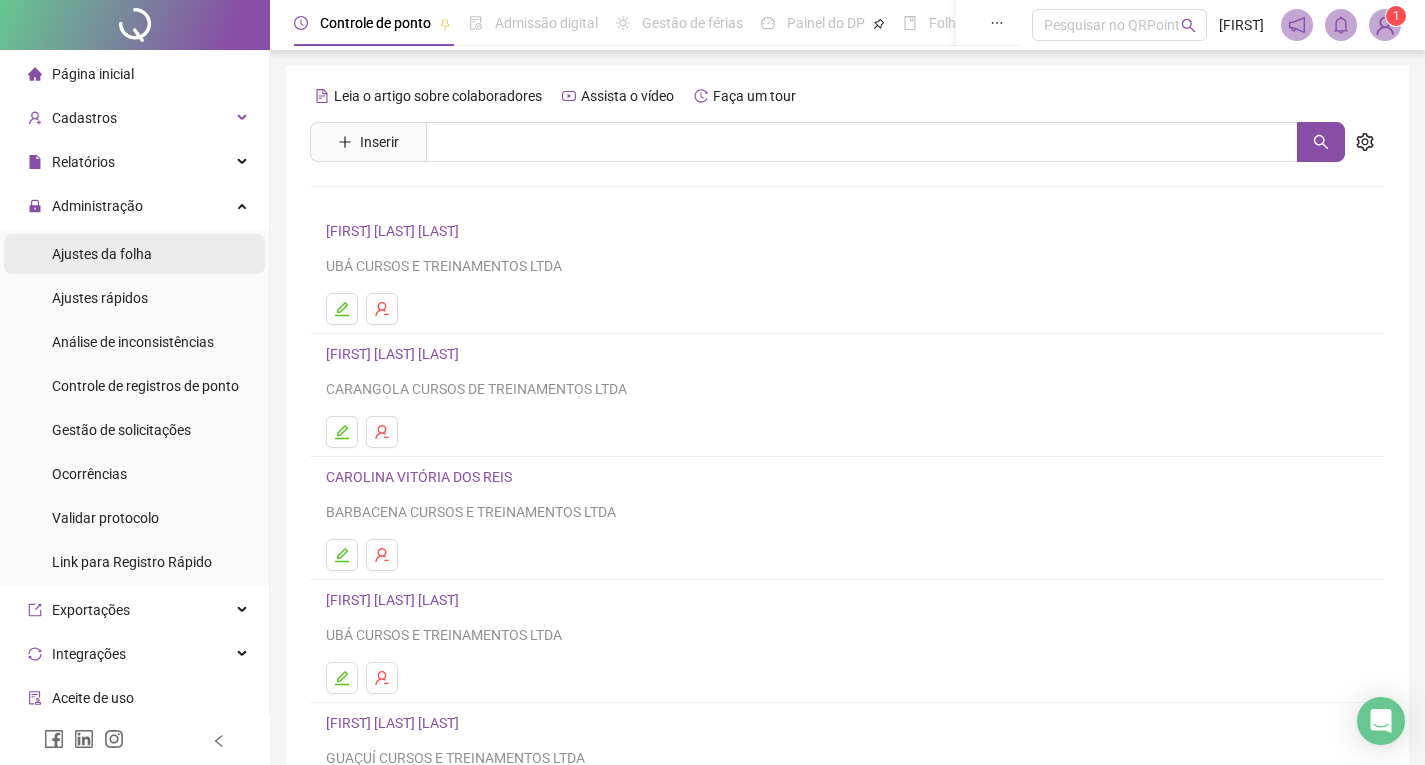click on "Ajustes da folha" at bounding box center [134, 254] 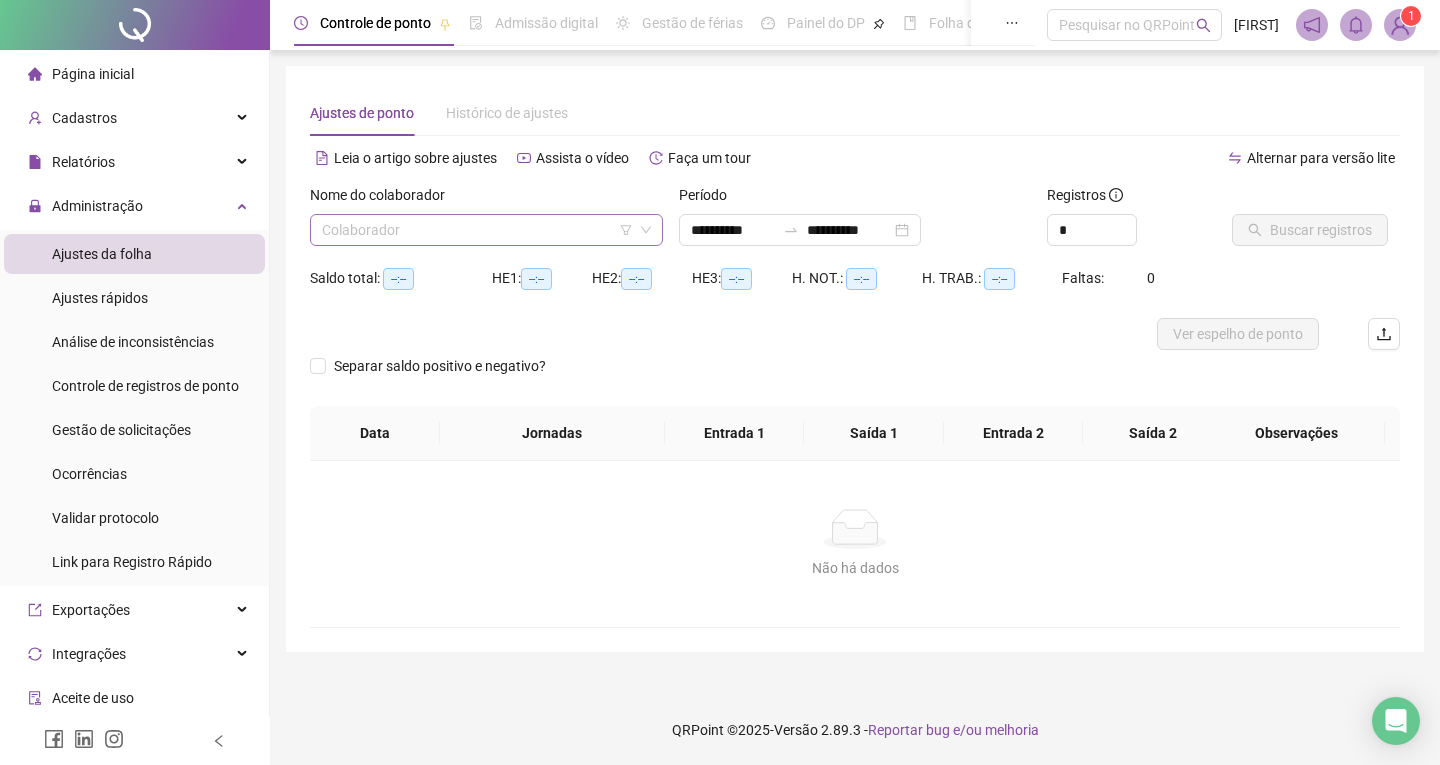 click at bounding box center [477, 230] 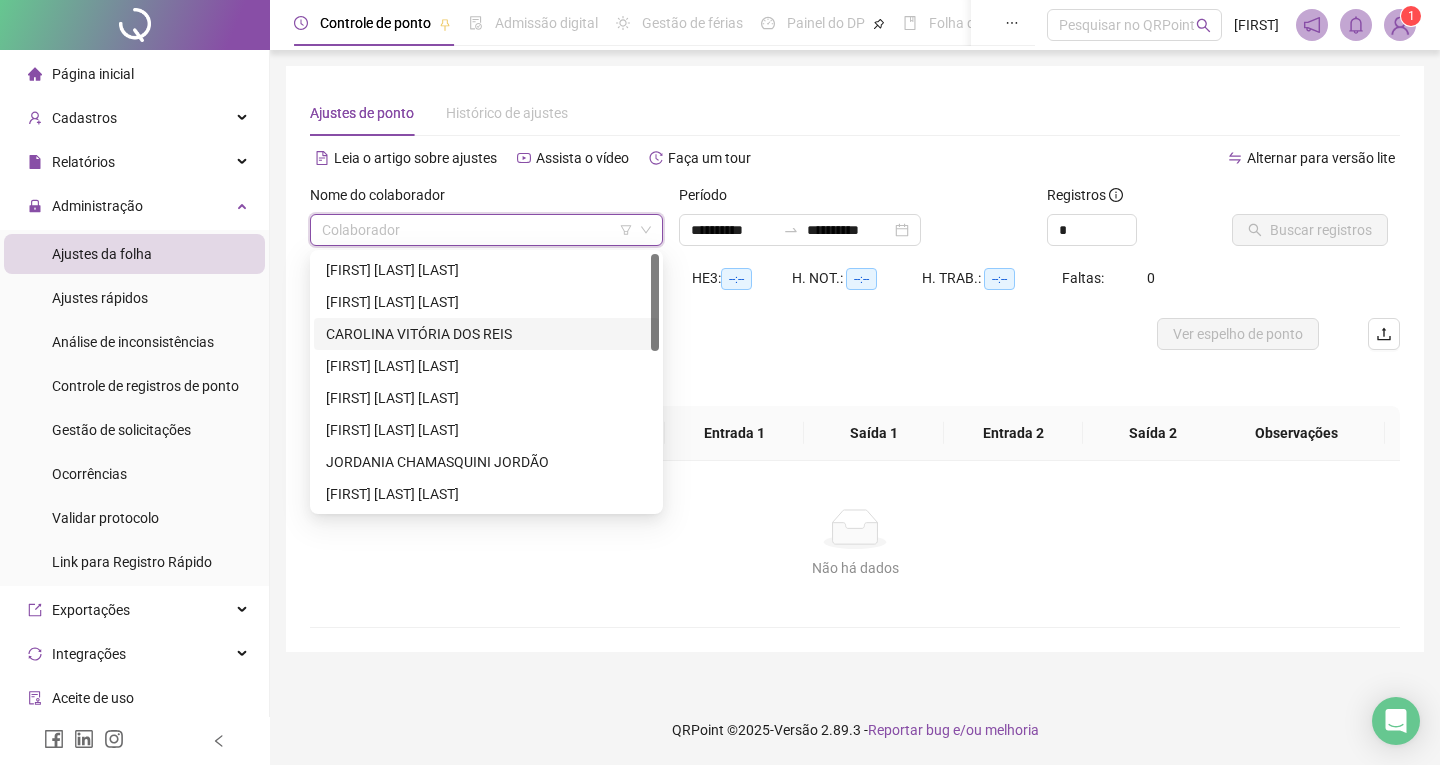 click on "CAROLINA VITÓRIA DOS REIS" at bounding box center (486, 334) 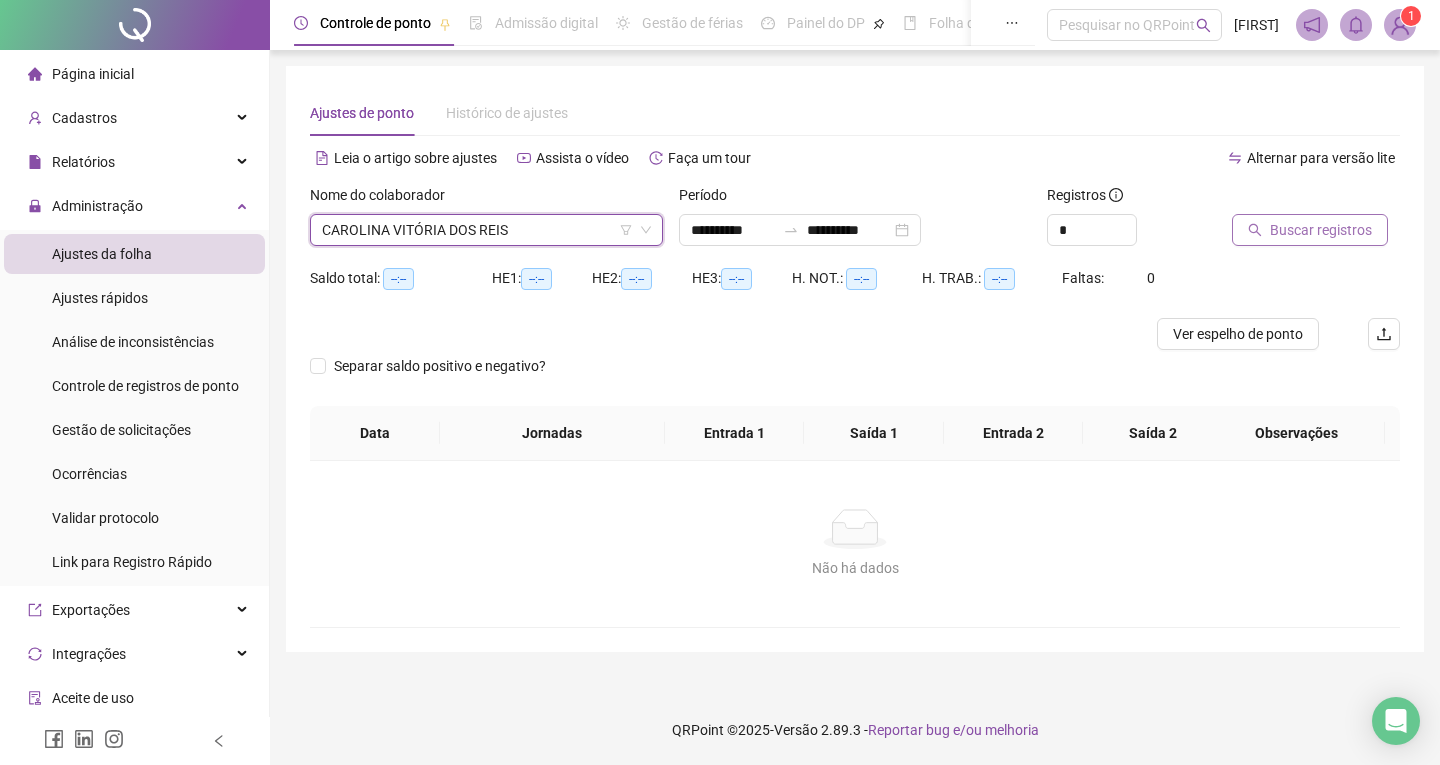 click on "Buscar registros" at bounding box center [1321, 230] 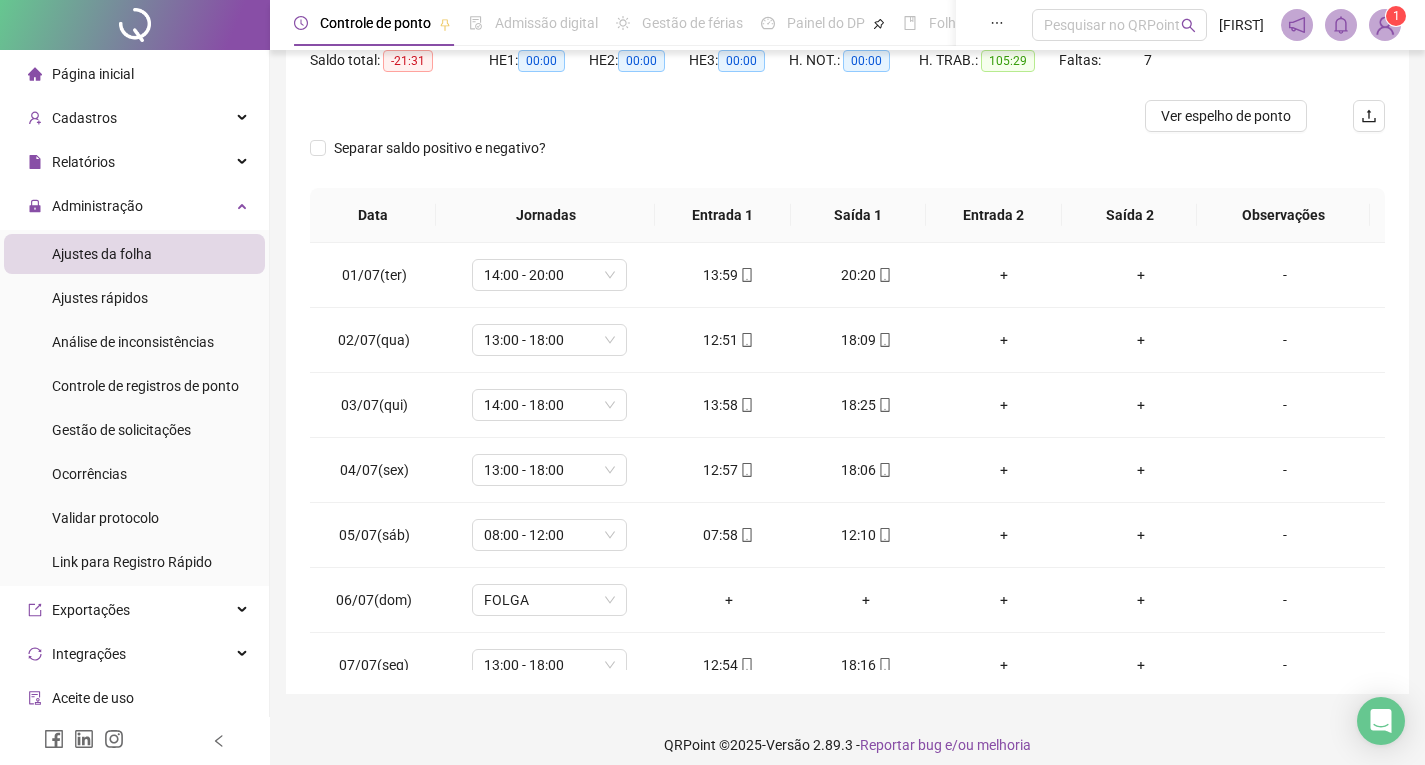 scroll, scrollTop: 233, scrollLeft: 0, axis: vertical 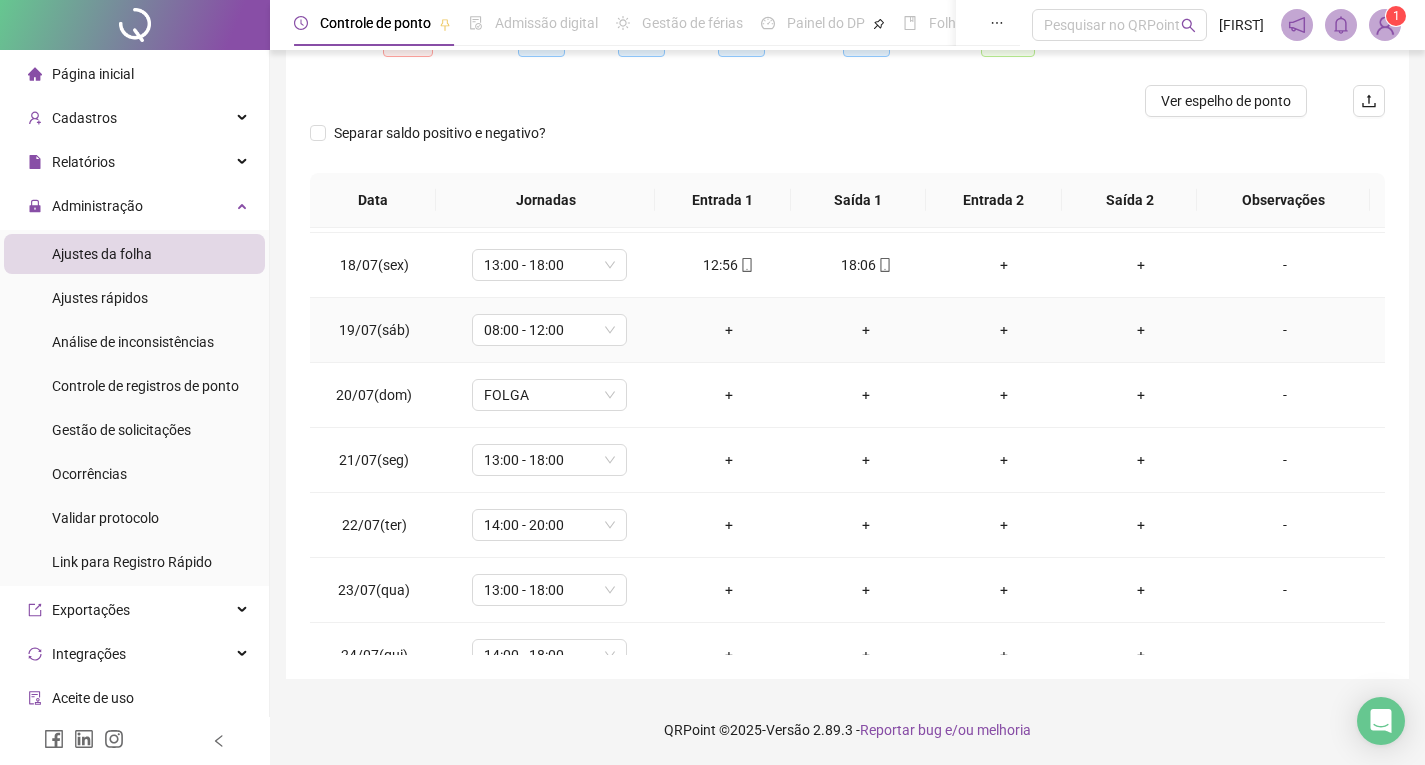 click on "-" at bounding box center (1285, 330) 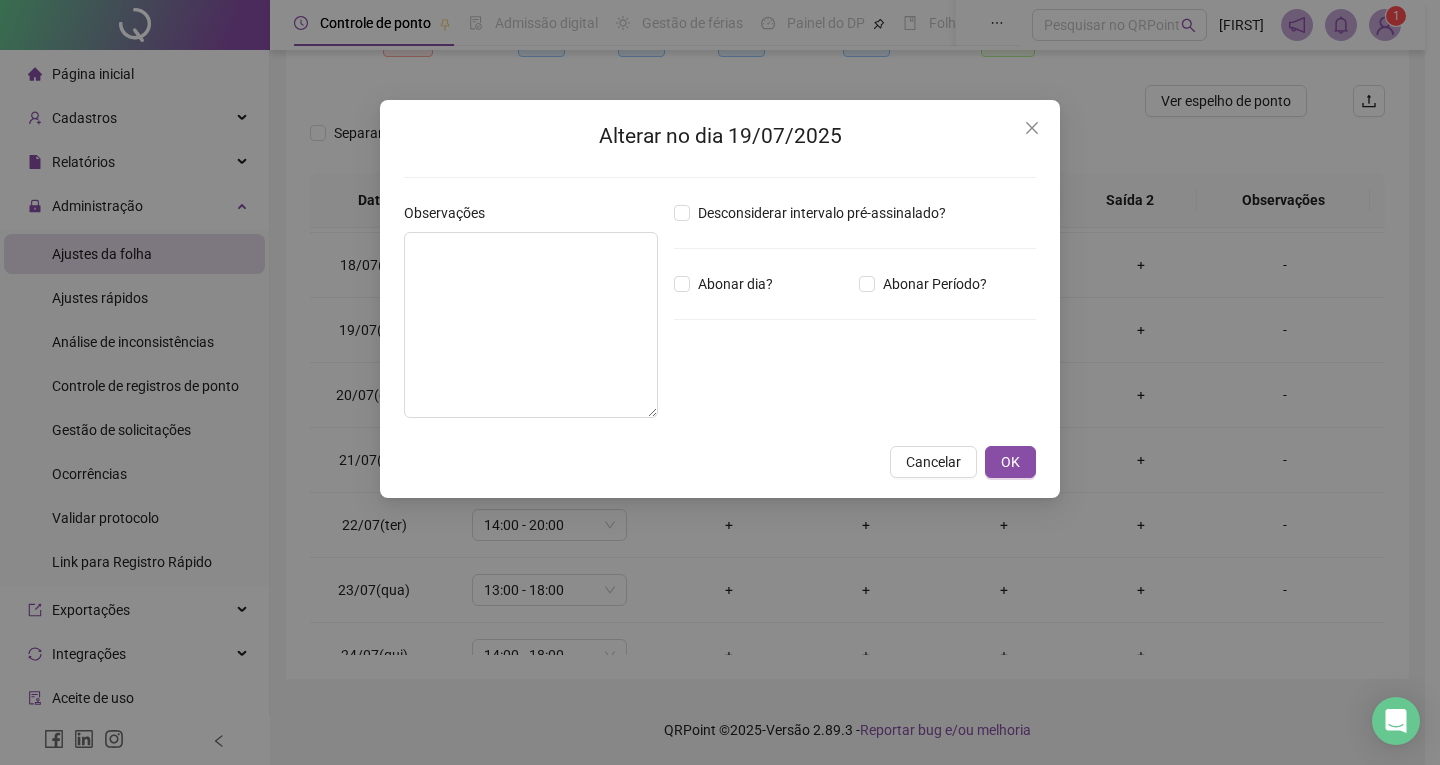 drag, startPoint x: 1231, startPoint y: 274, endPoint x: 1225, endPoint y: 139, distance: 135.13327 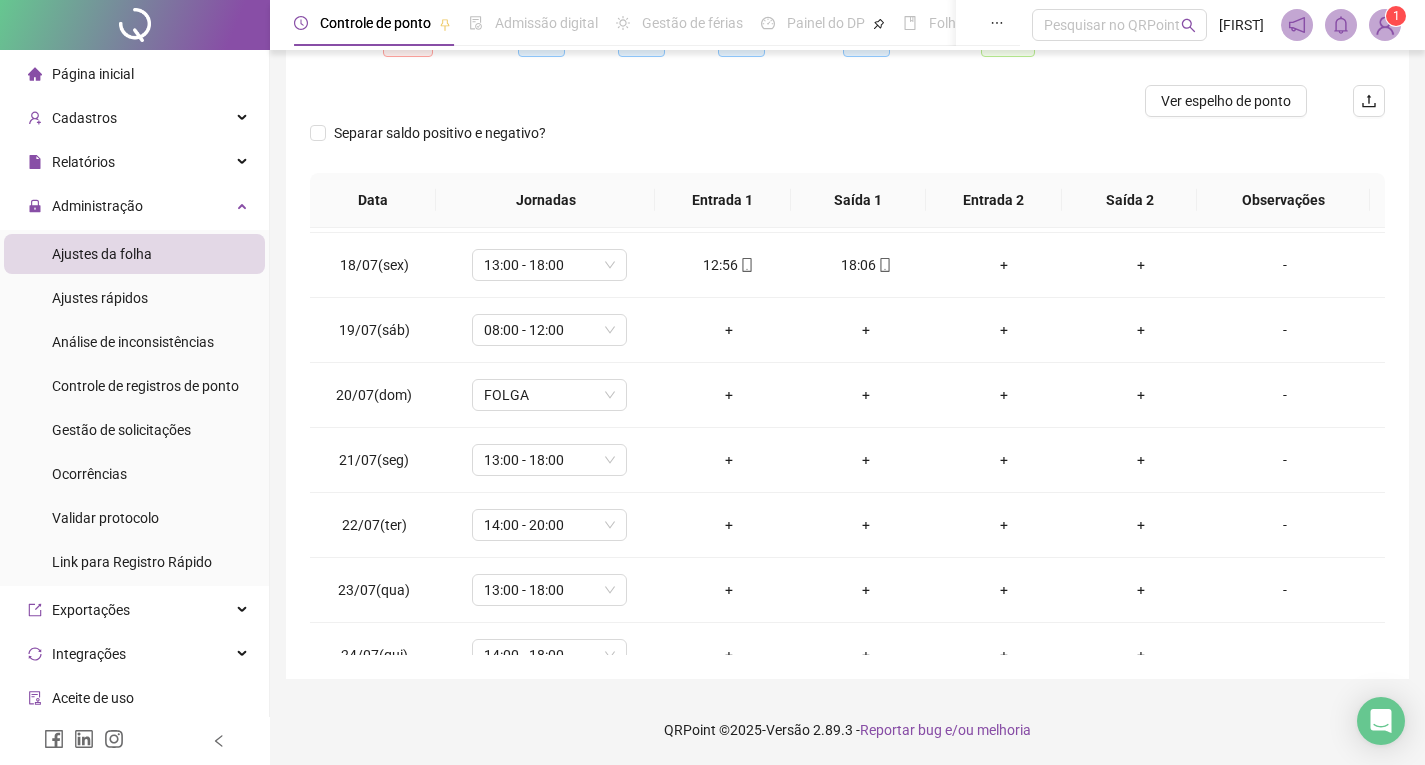 click on "Ver espelho de ponto" at bounding box center (1226, 101) 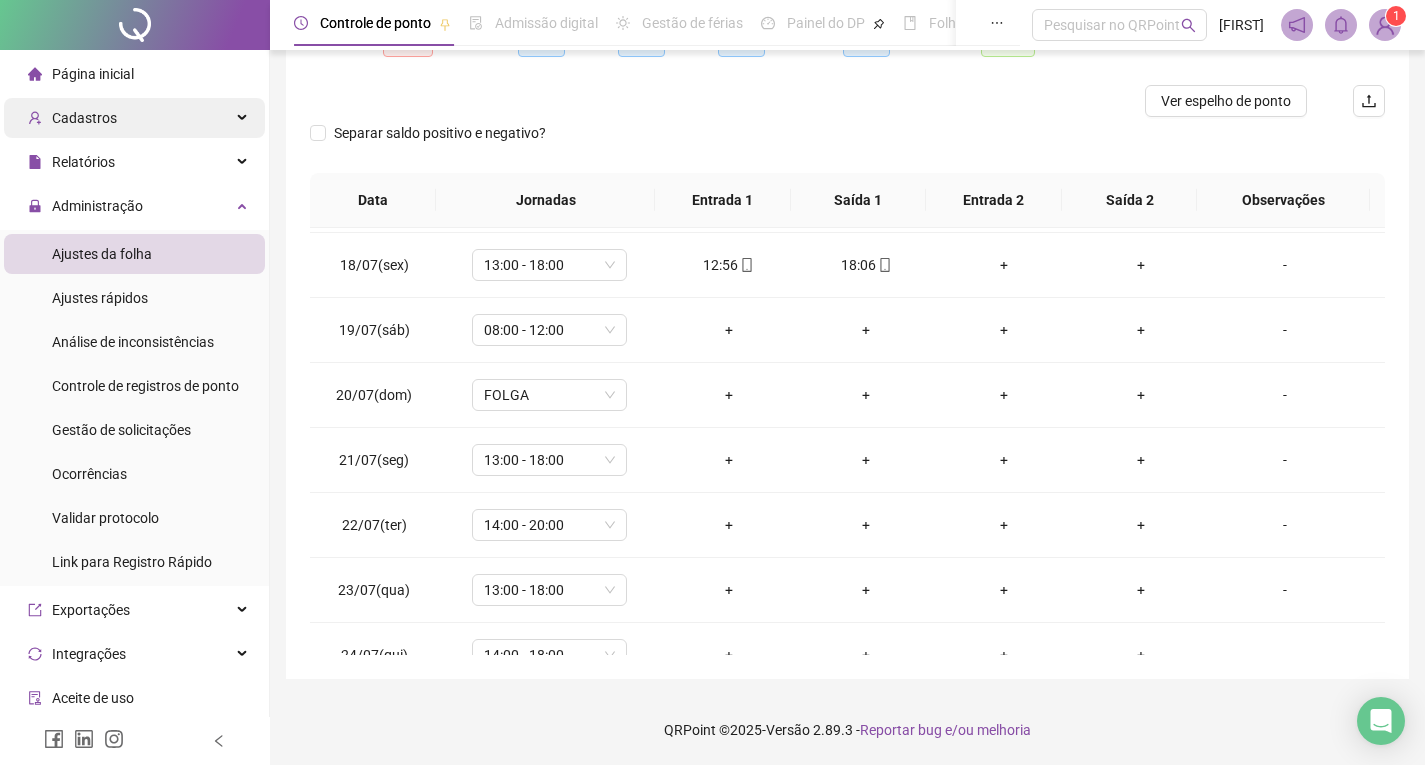 click on "Cadastros" at bounding box center (134, 118) 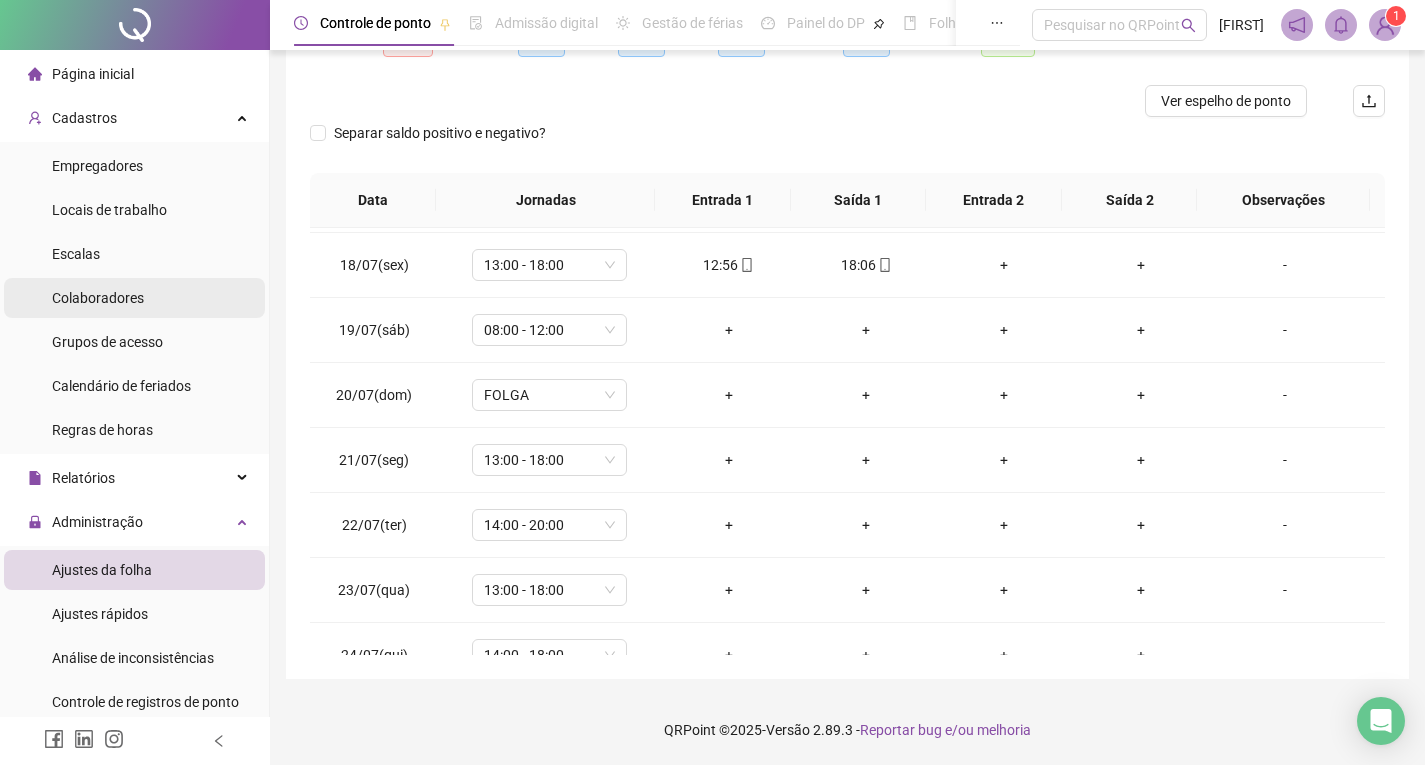 click on "Colaboradores" at bounding box center [98, 298] 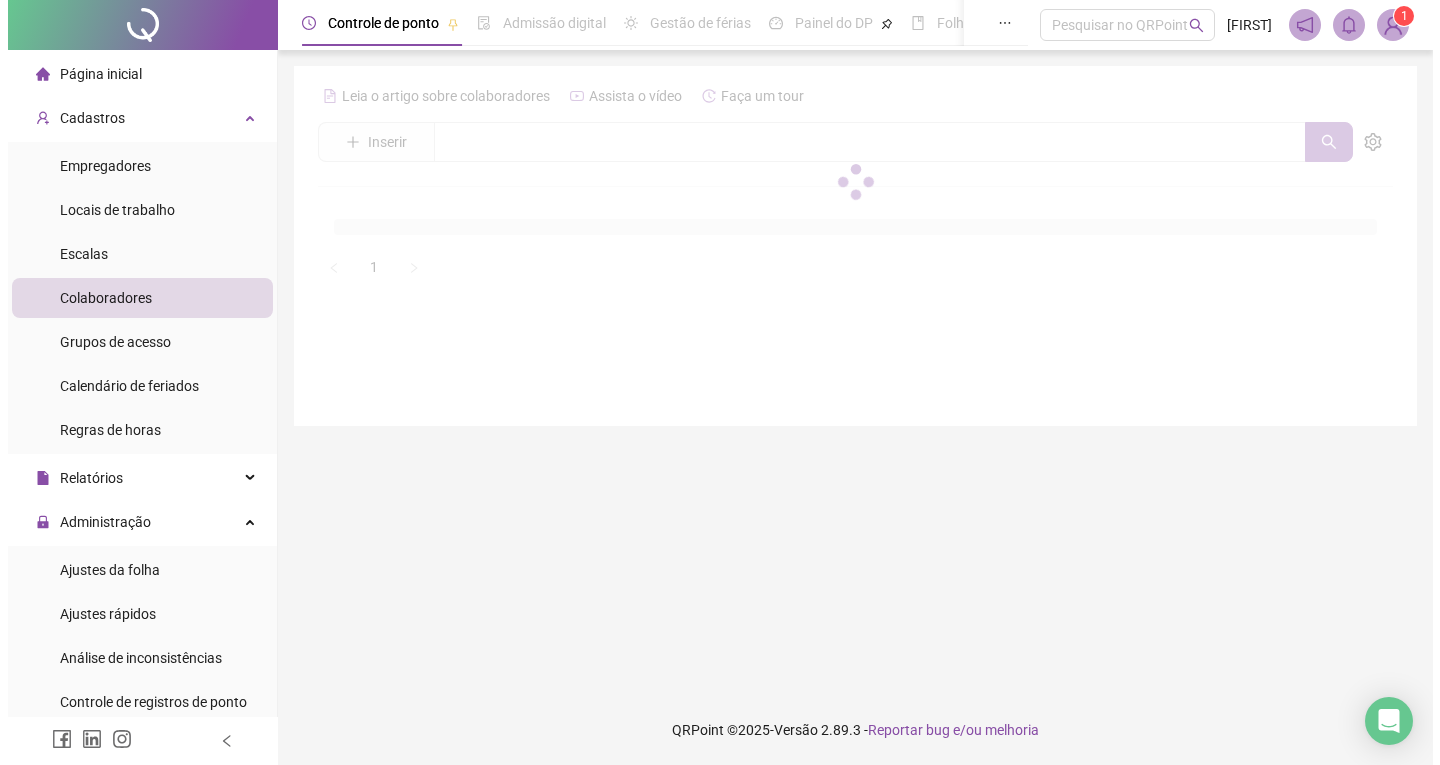 scroll, scrollTop: 0, scrollLeft: 0, axis: both 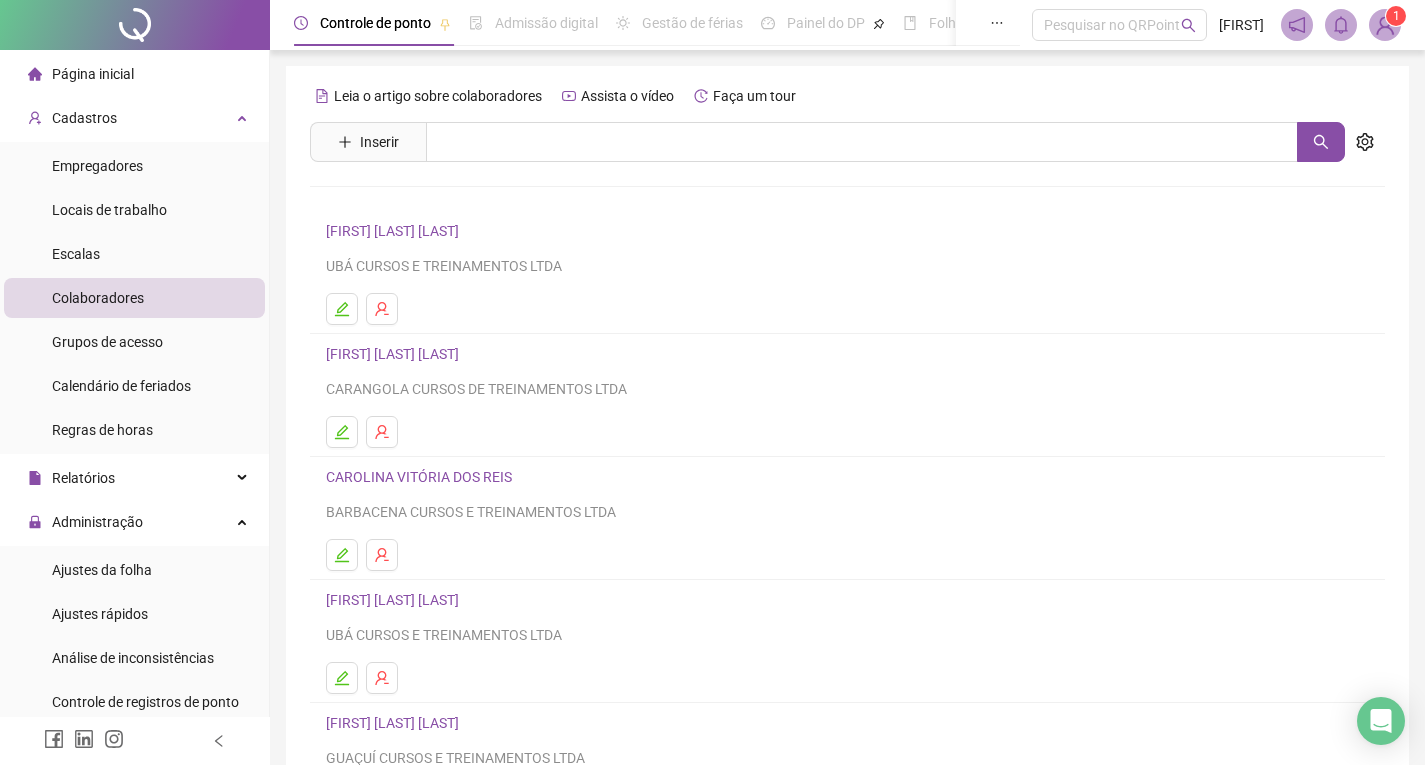 click on "[FIRST] [LAST] [LAST]    BARBACENA CURSOS E TREINAMENTOS LTDA" at bounding box center [847, 518] 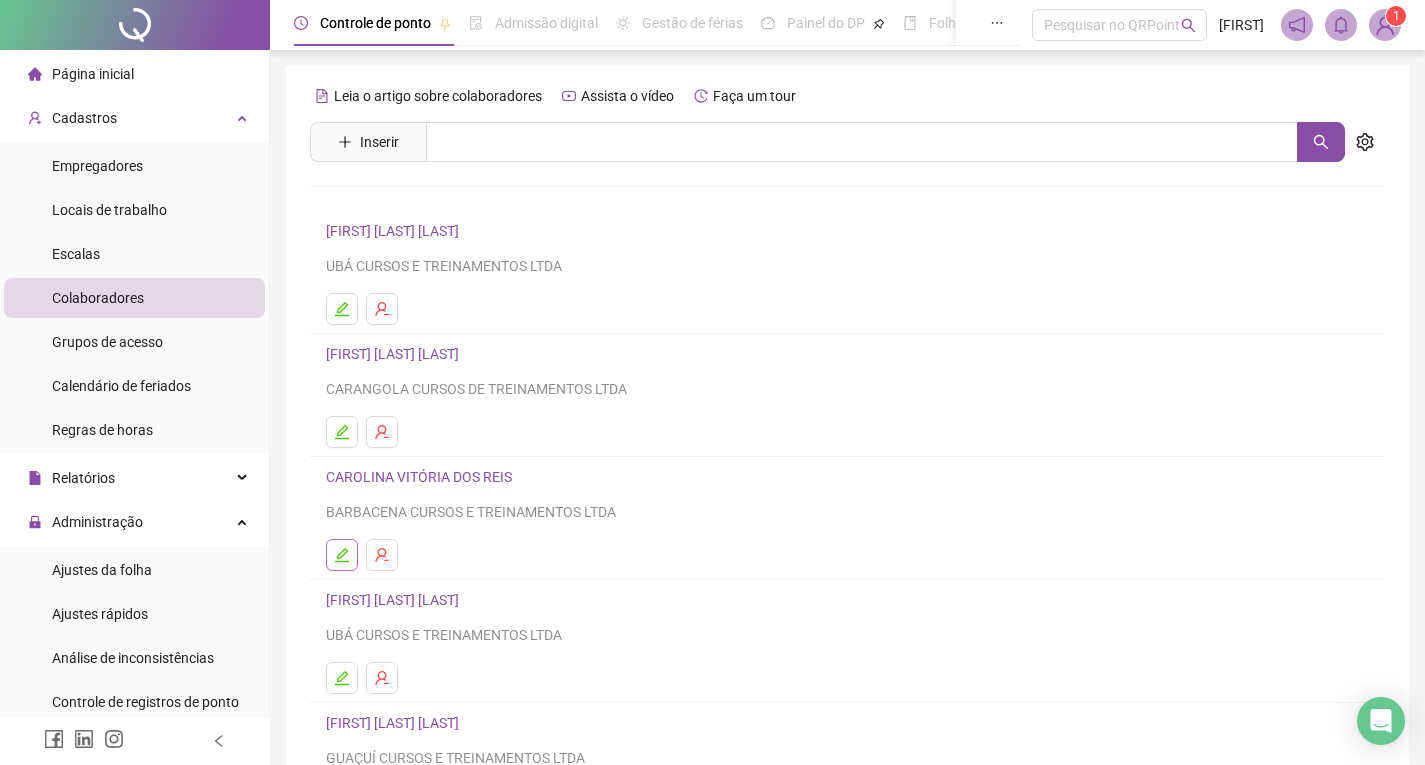 click 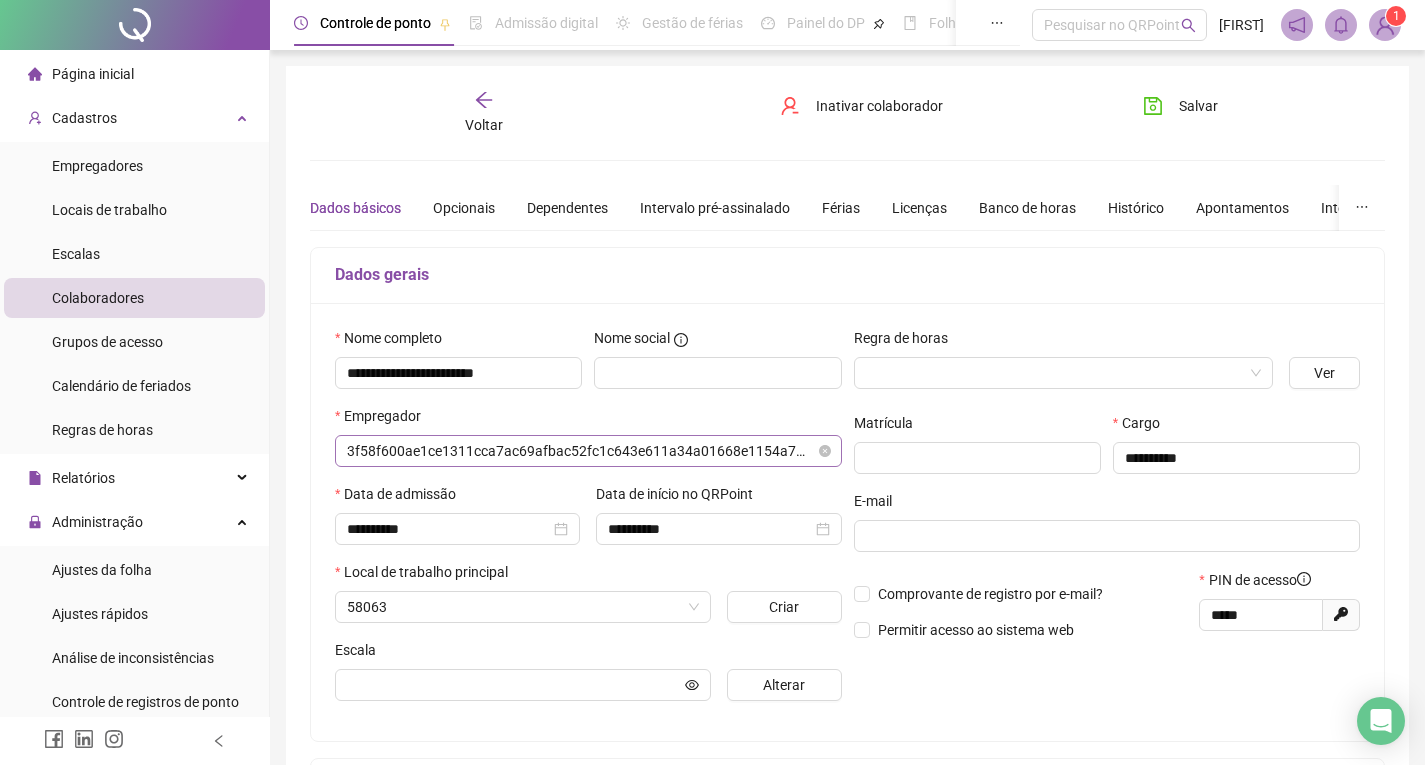 type on "**********" 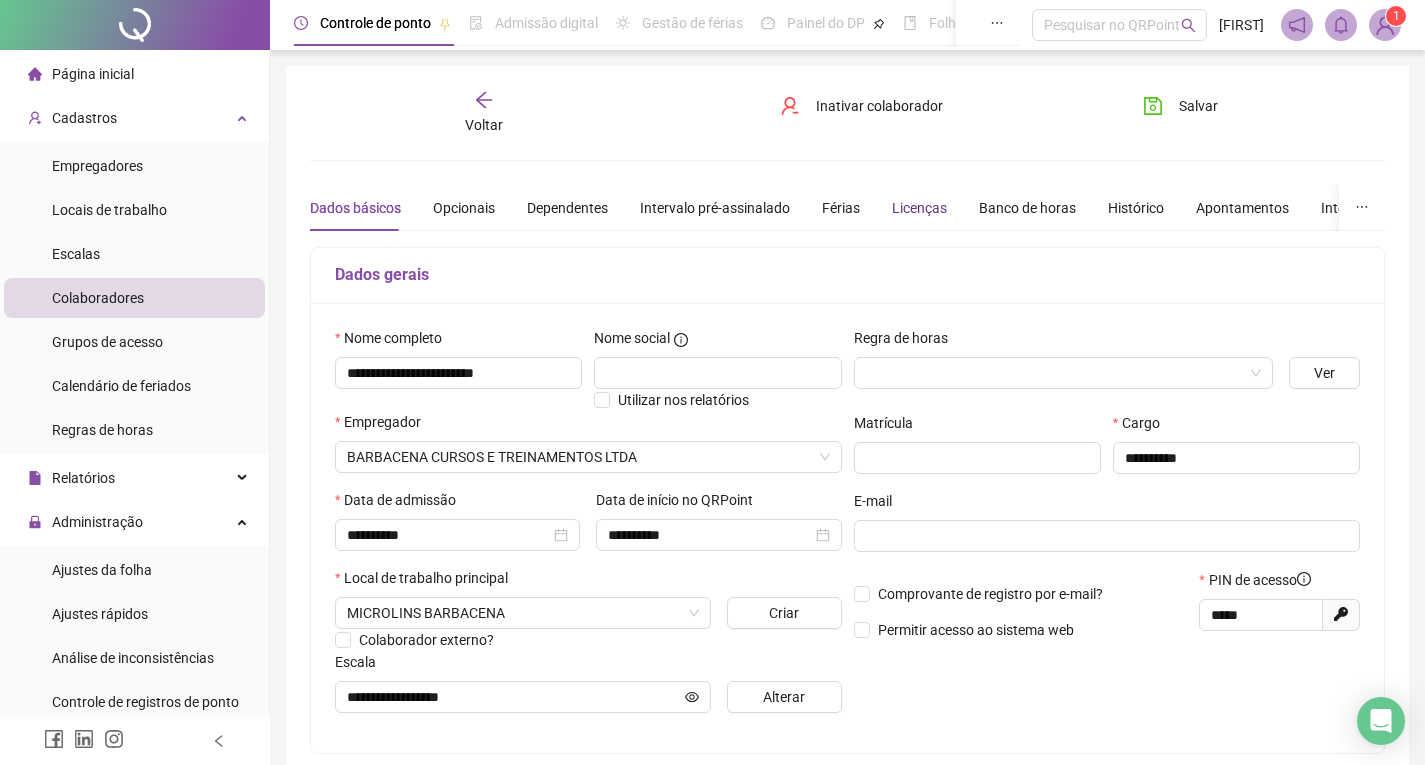 click on "Licenças" at bounding box center (919, 208) 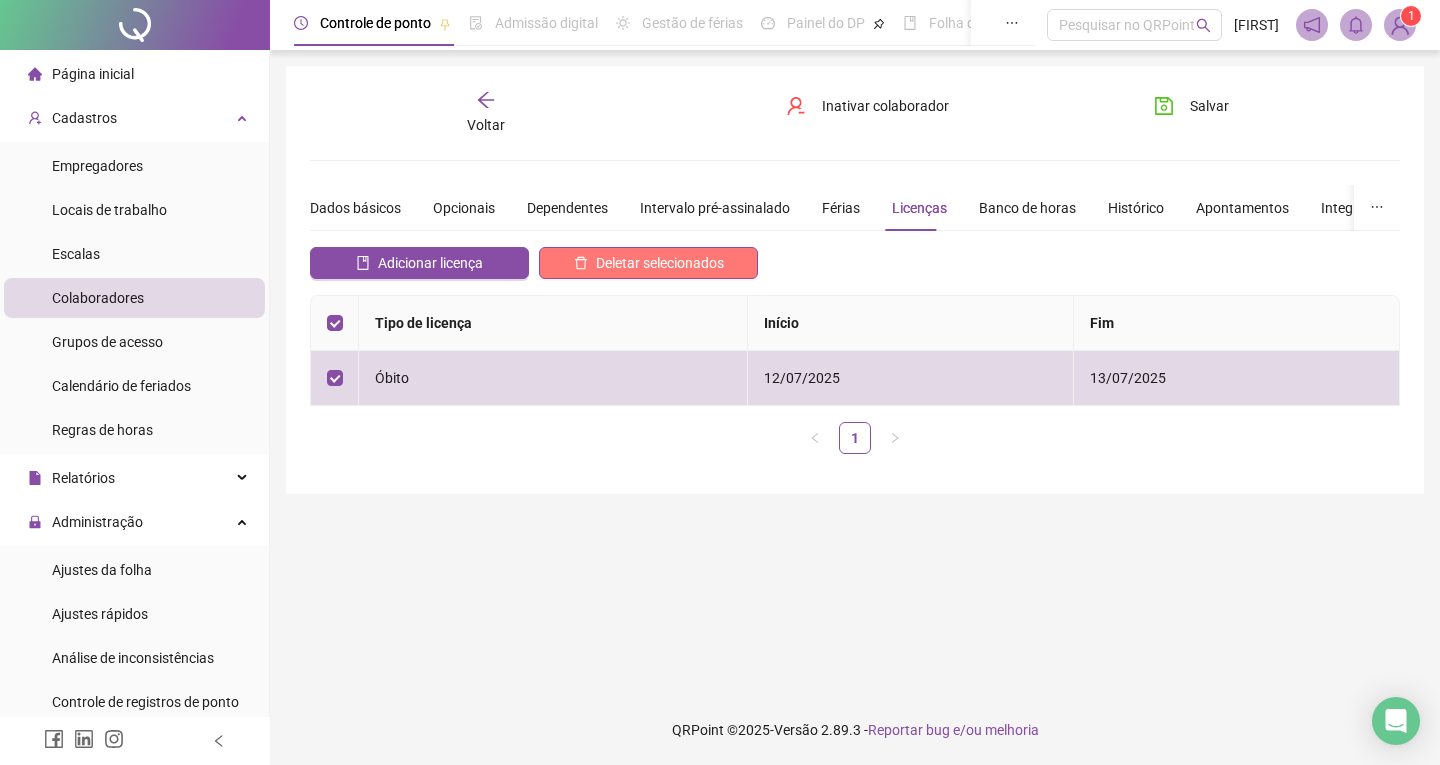 click on "Deletar selecionados" at bounding box center (648, 263) 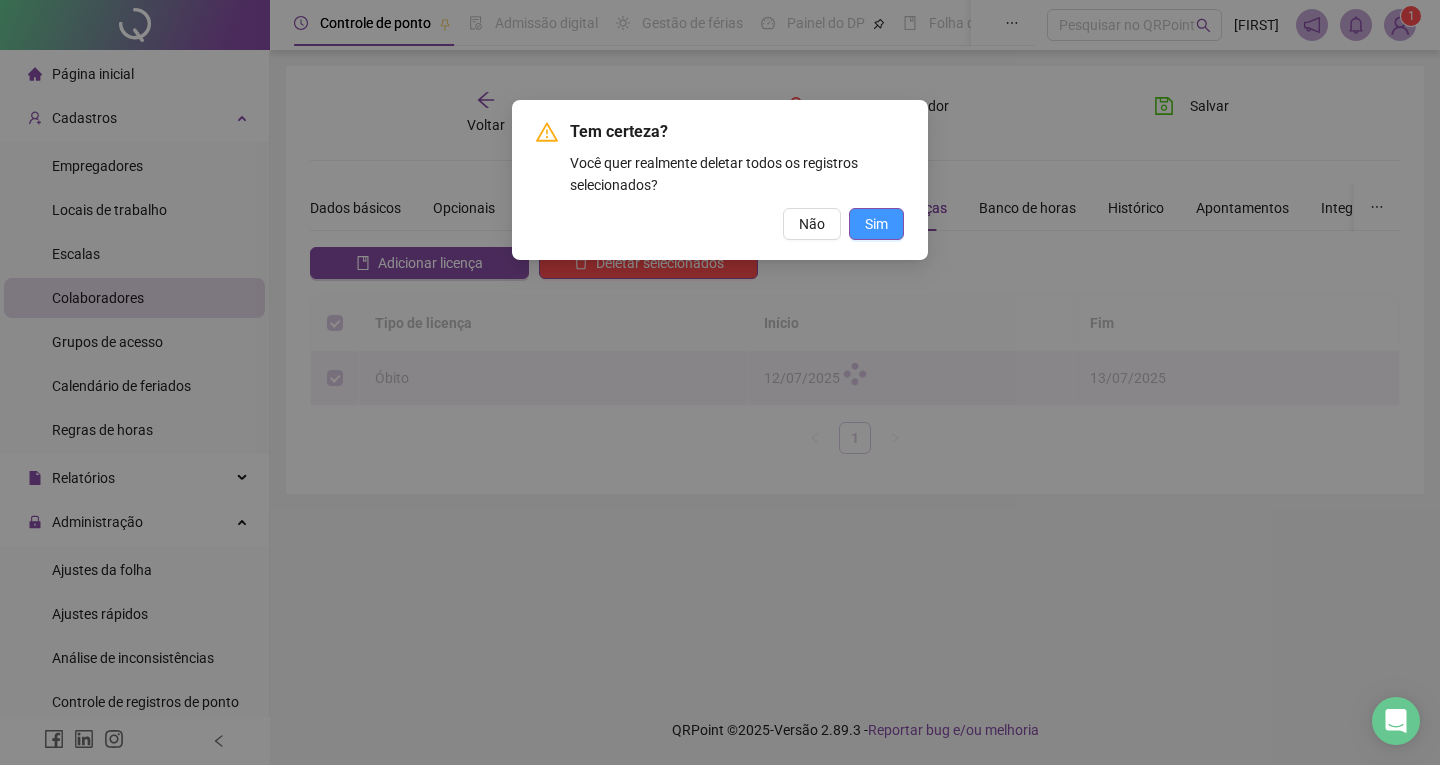 click on "Sim" at bounding box center [876, 224] 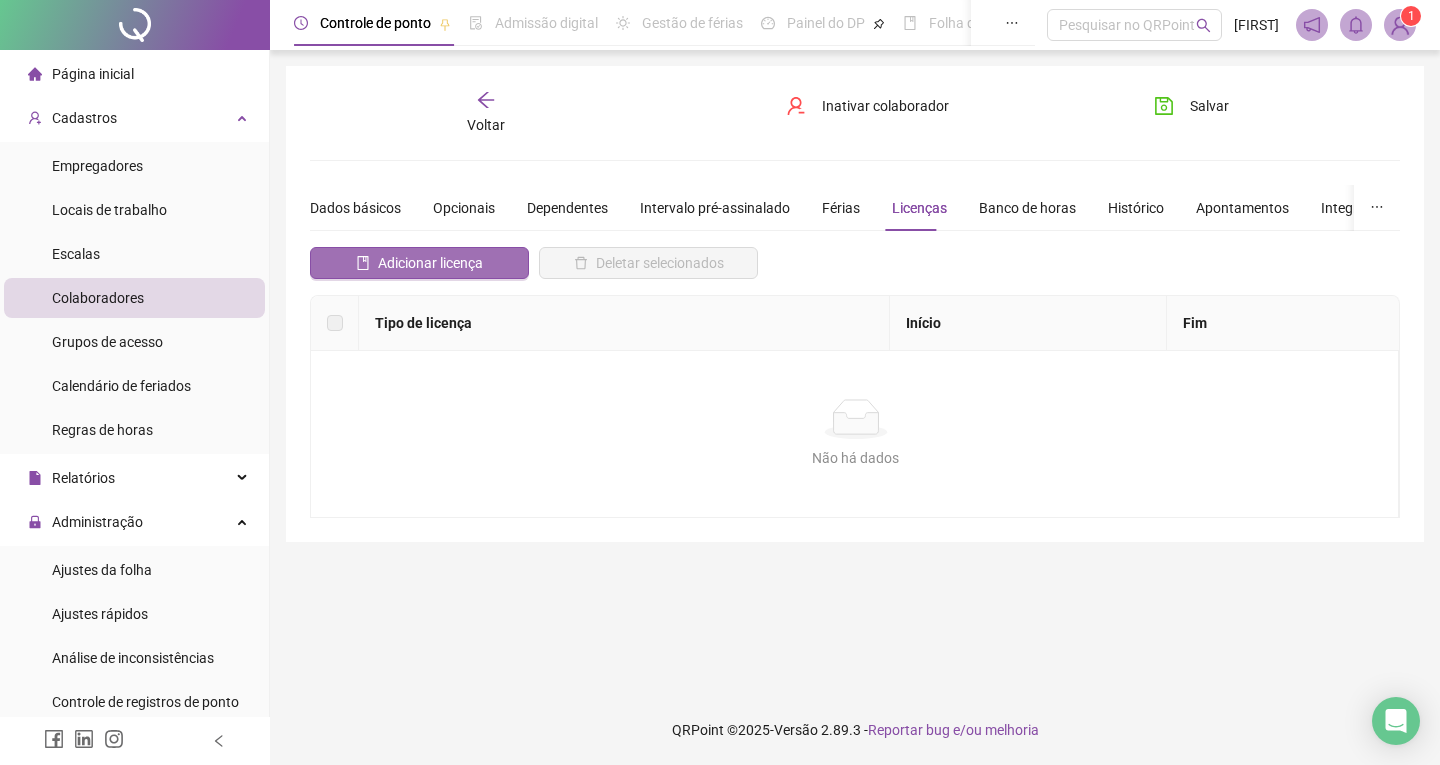 click on "Adicionar licença" at bounding box center [430, 263] 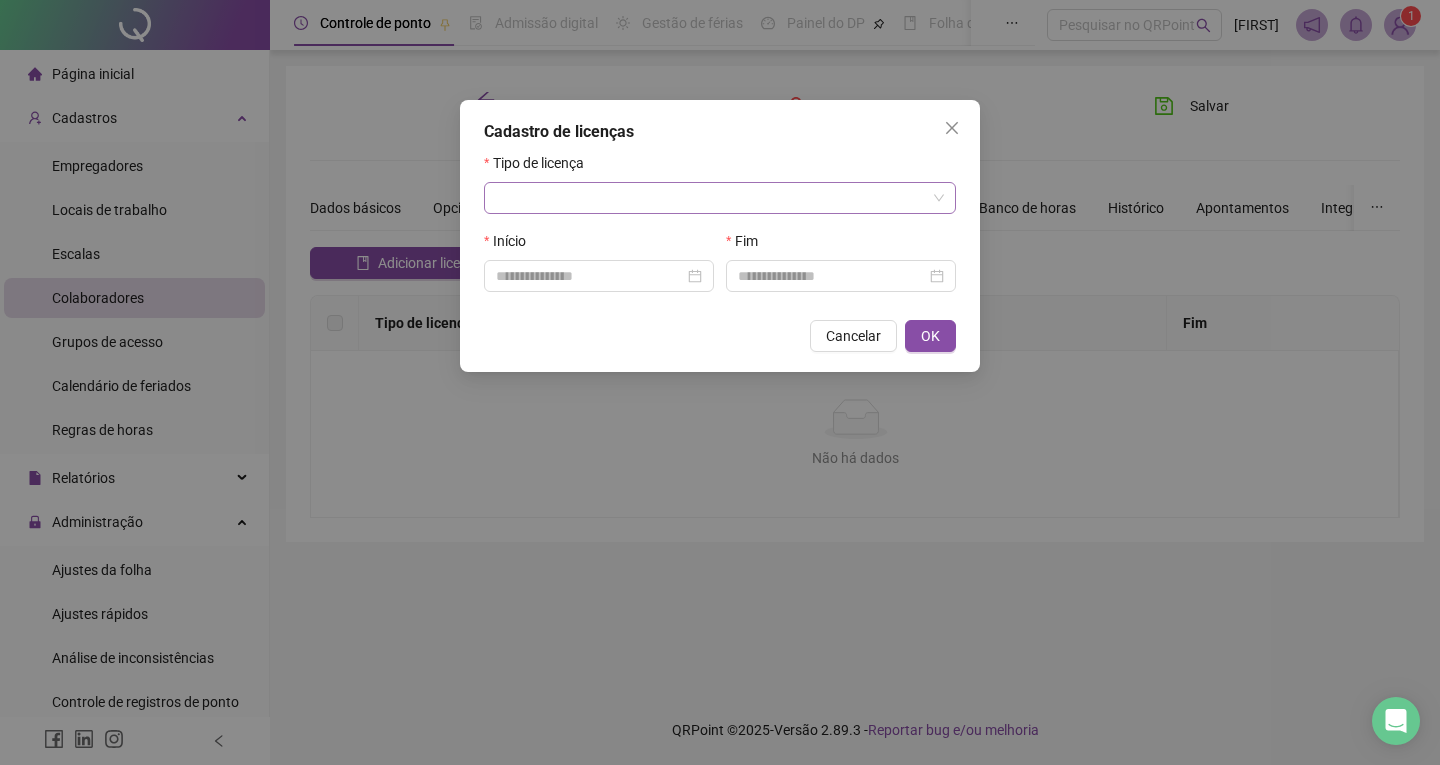 click at bounding box center (711, 198) 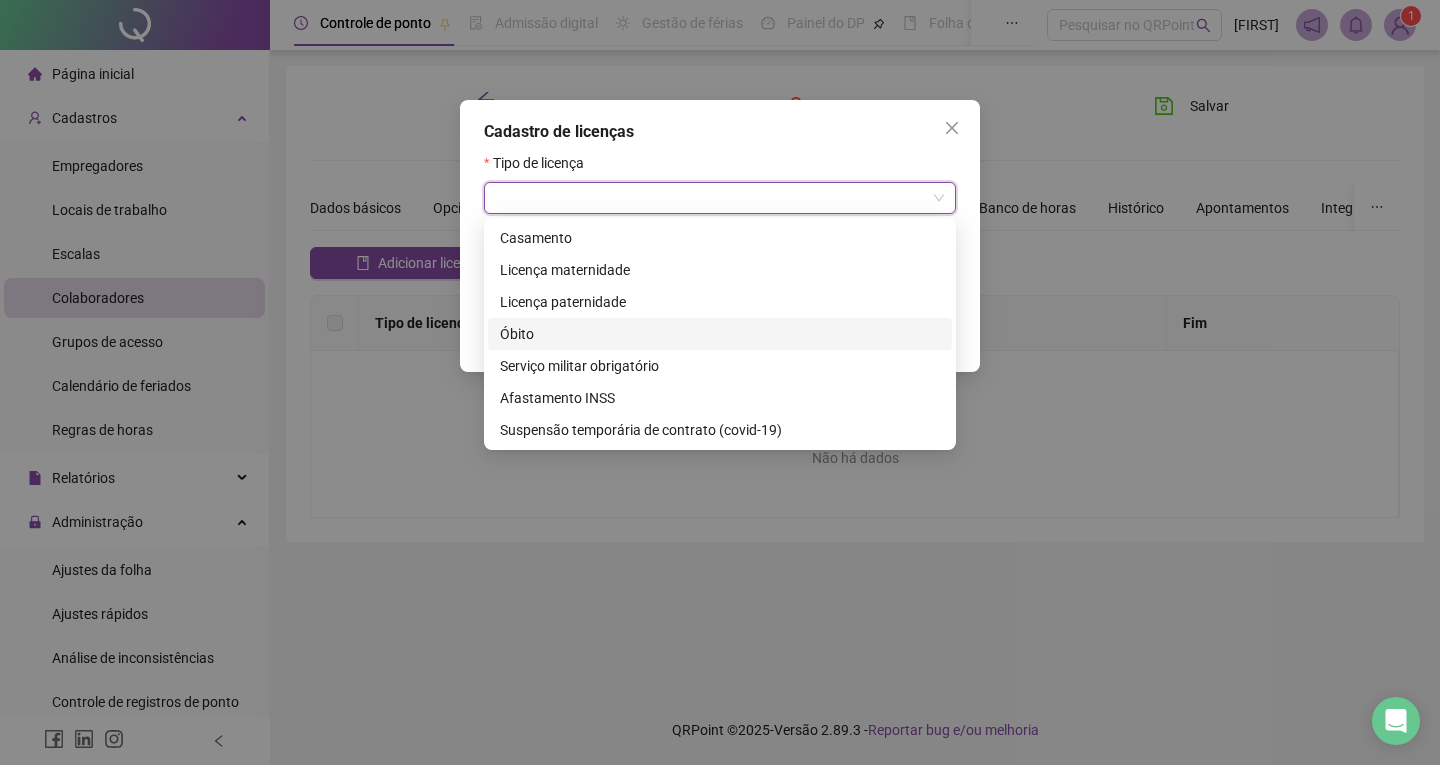 click on "Óbito" at bounding box center [720, 334] 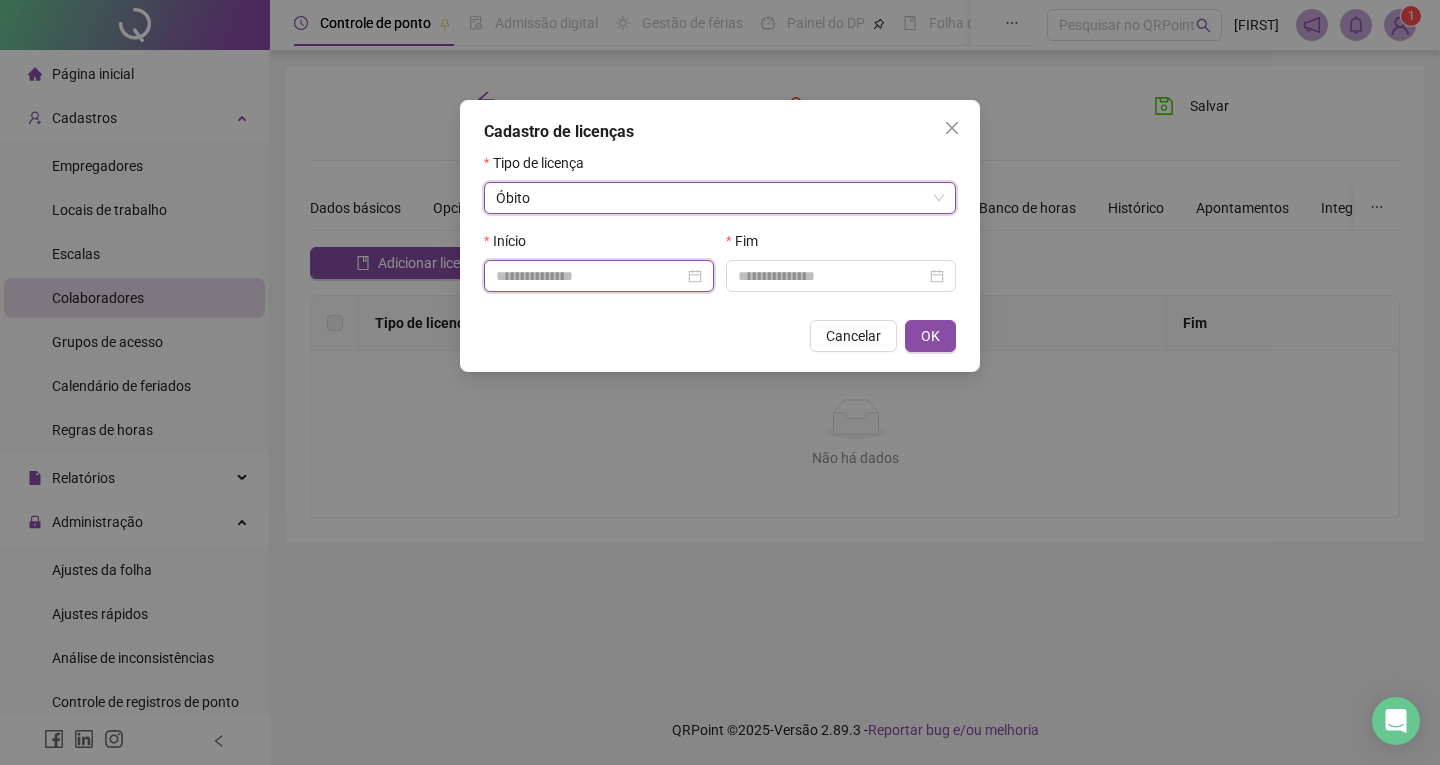 click at bounding box center [590, 276] 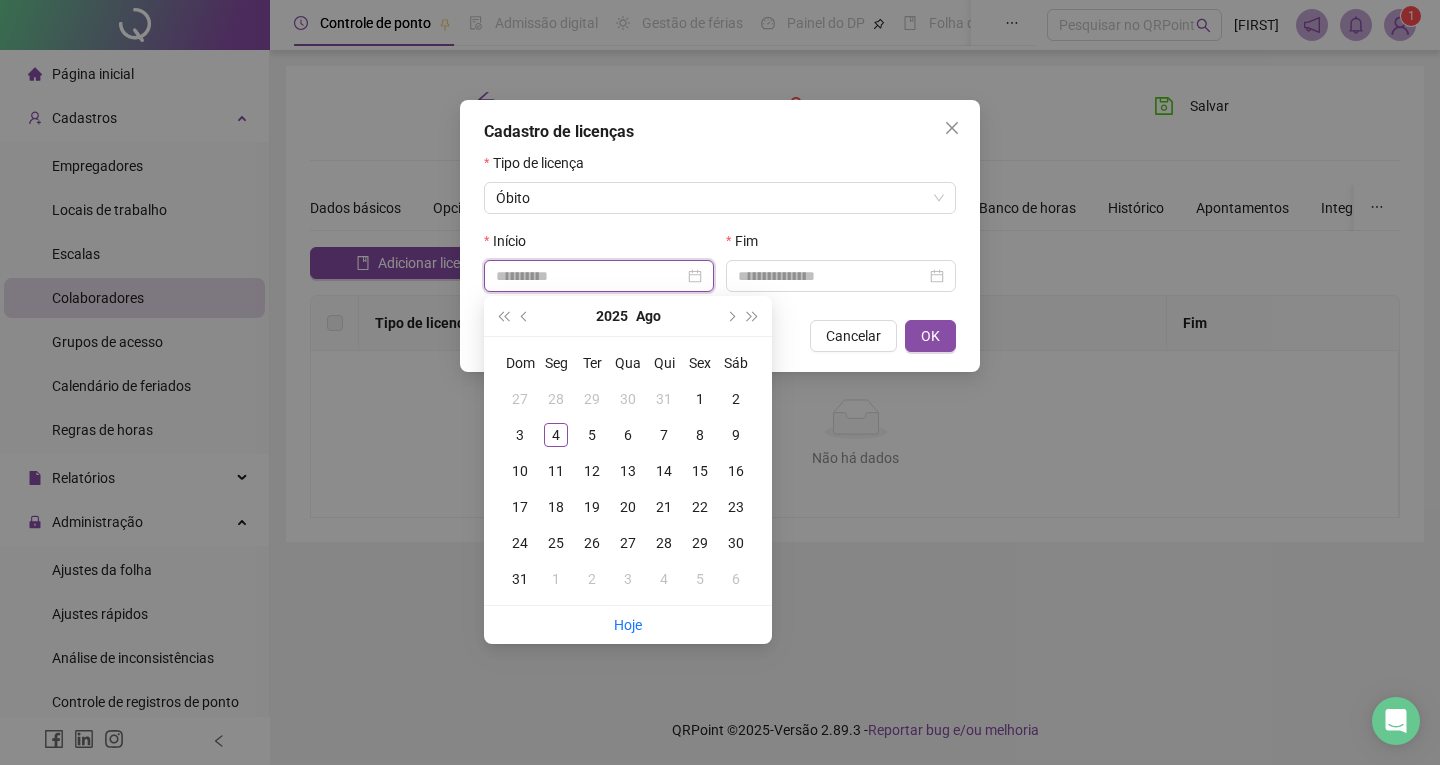 type on "**********" 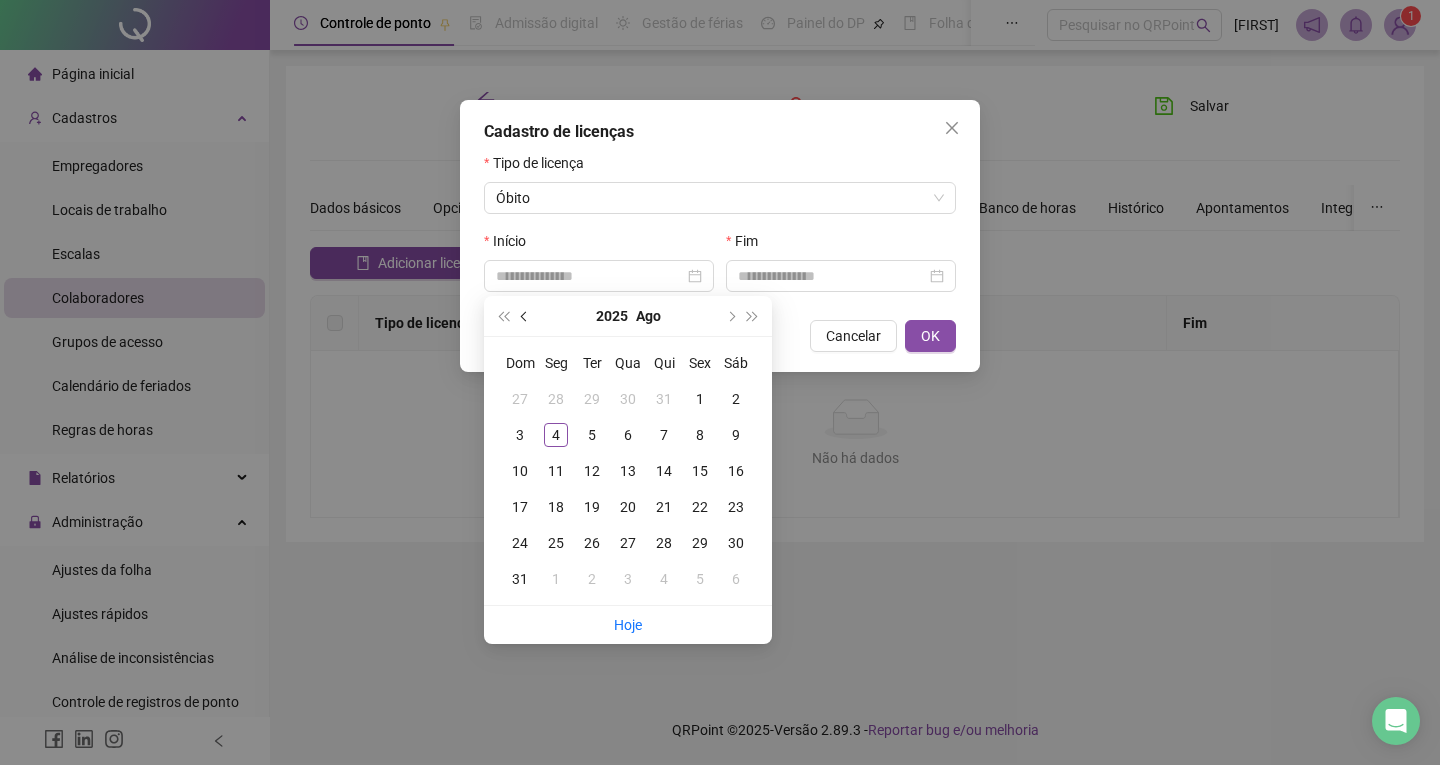 click at bounding box center (525, 316) 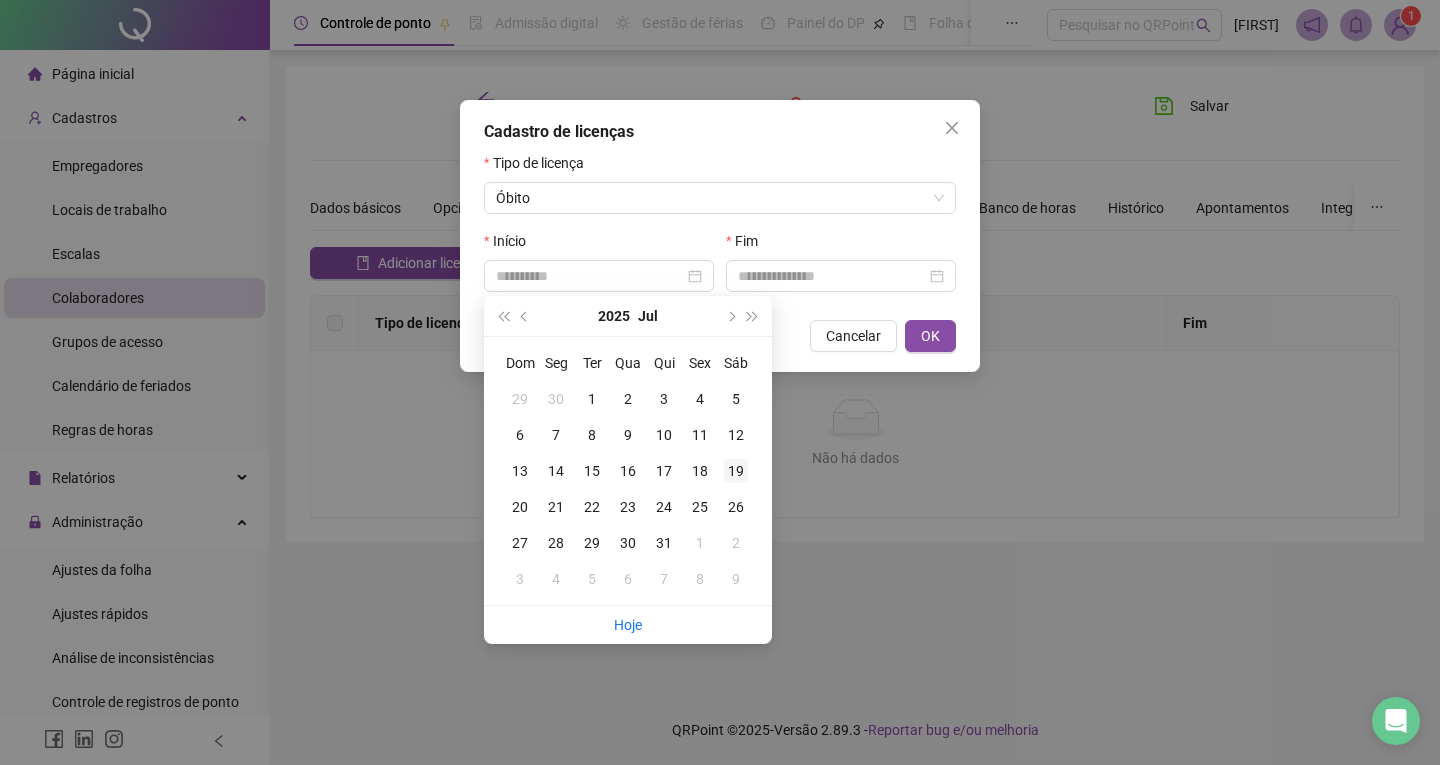 type on "**********" 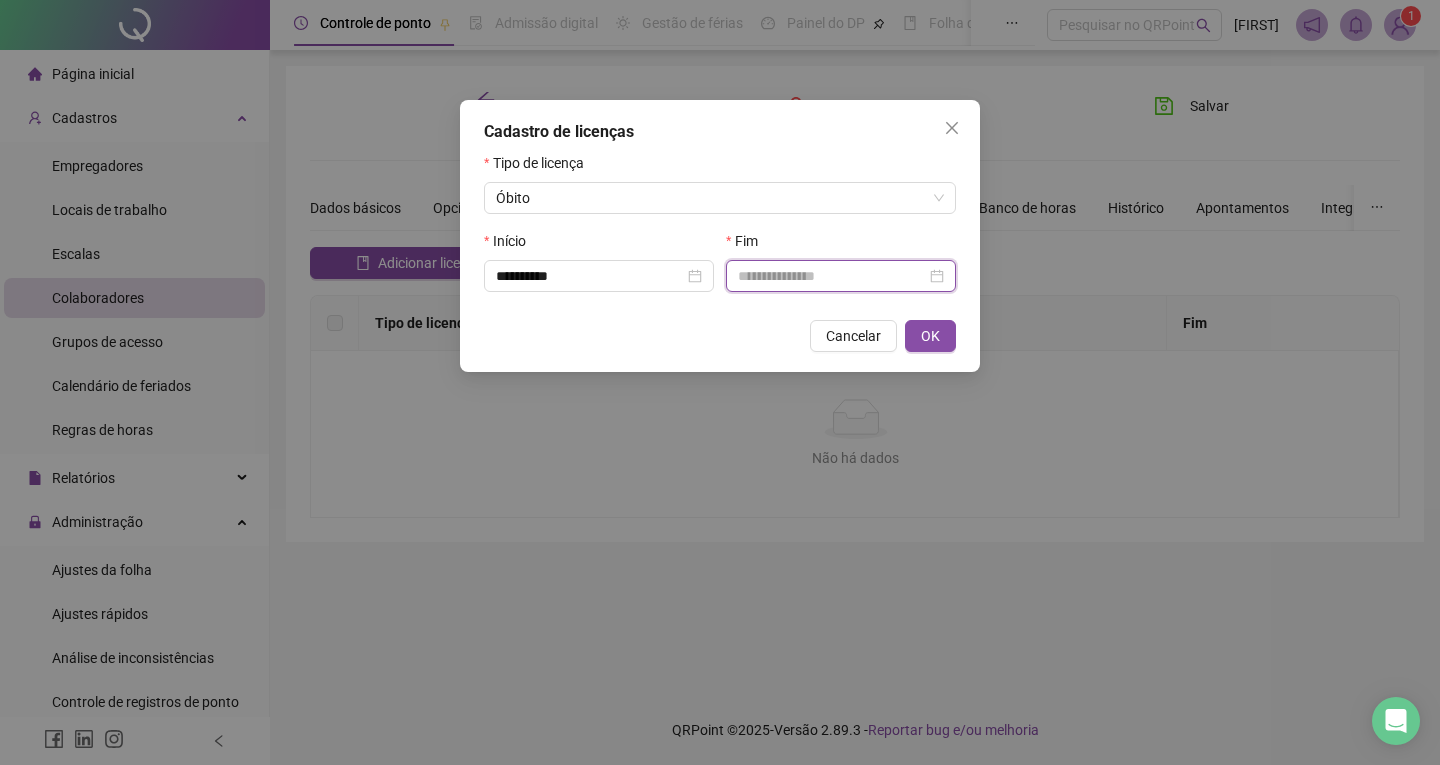 click at bounding box center (832, 276) 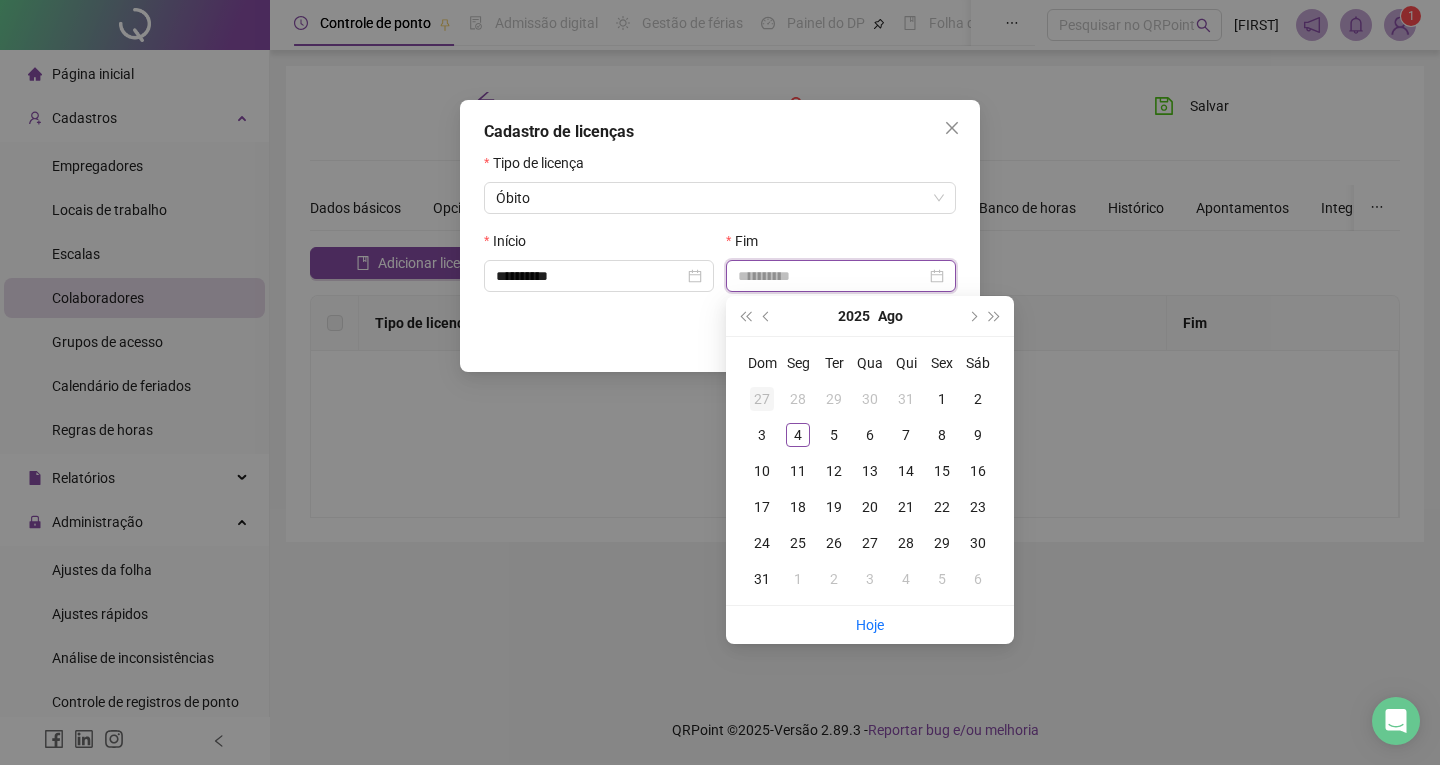 type on "**********" 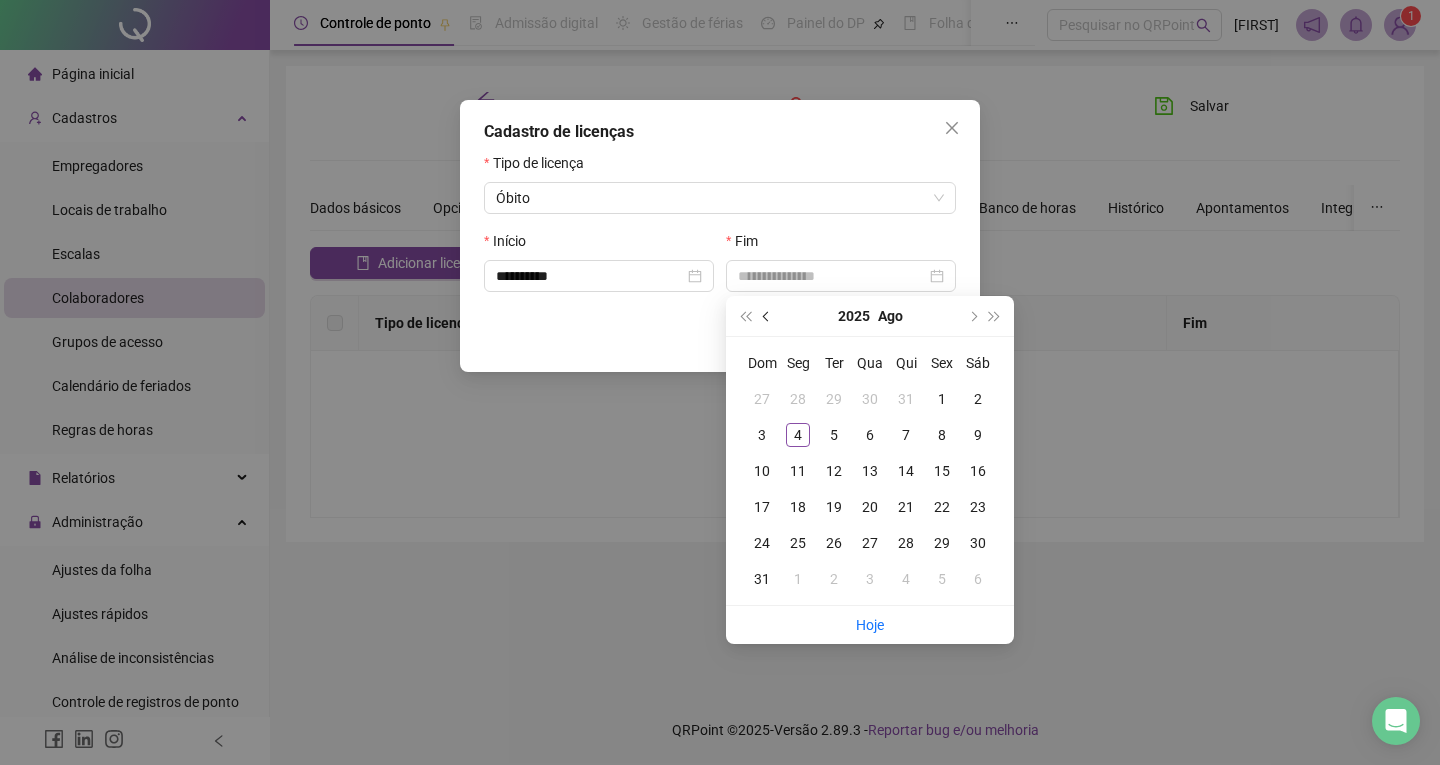 click at bounding box center (767, 316) 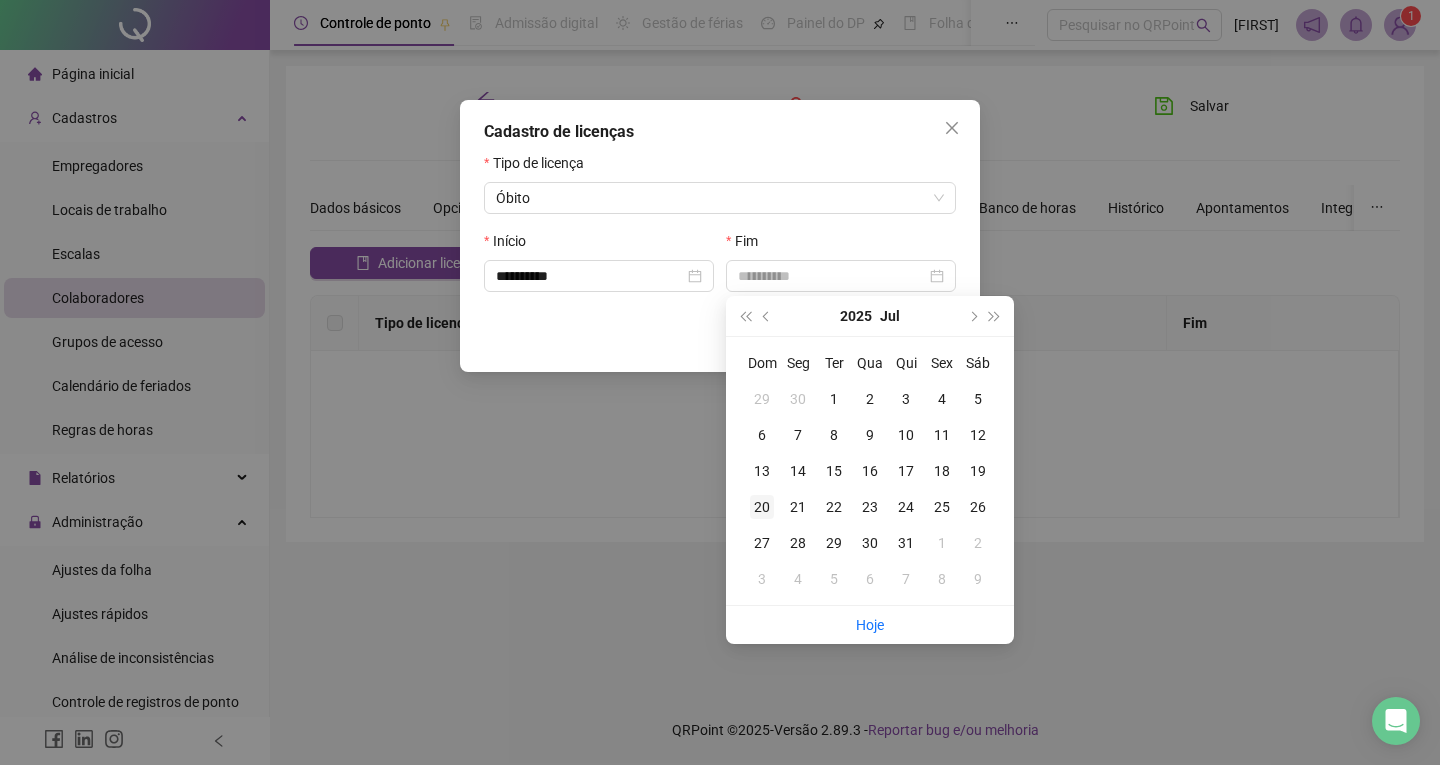 type on "**********" 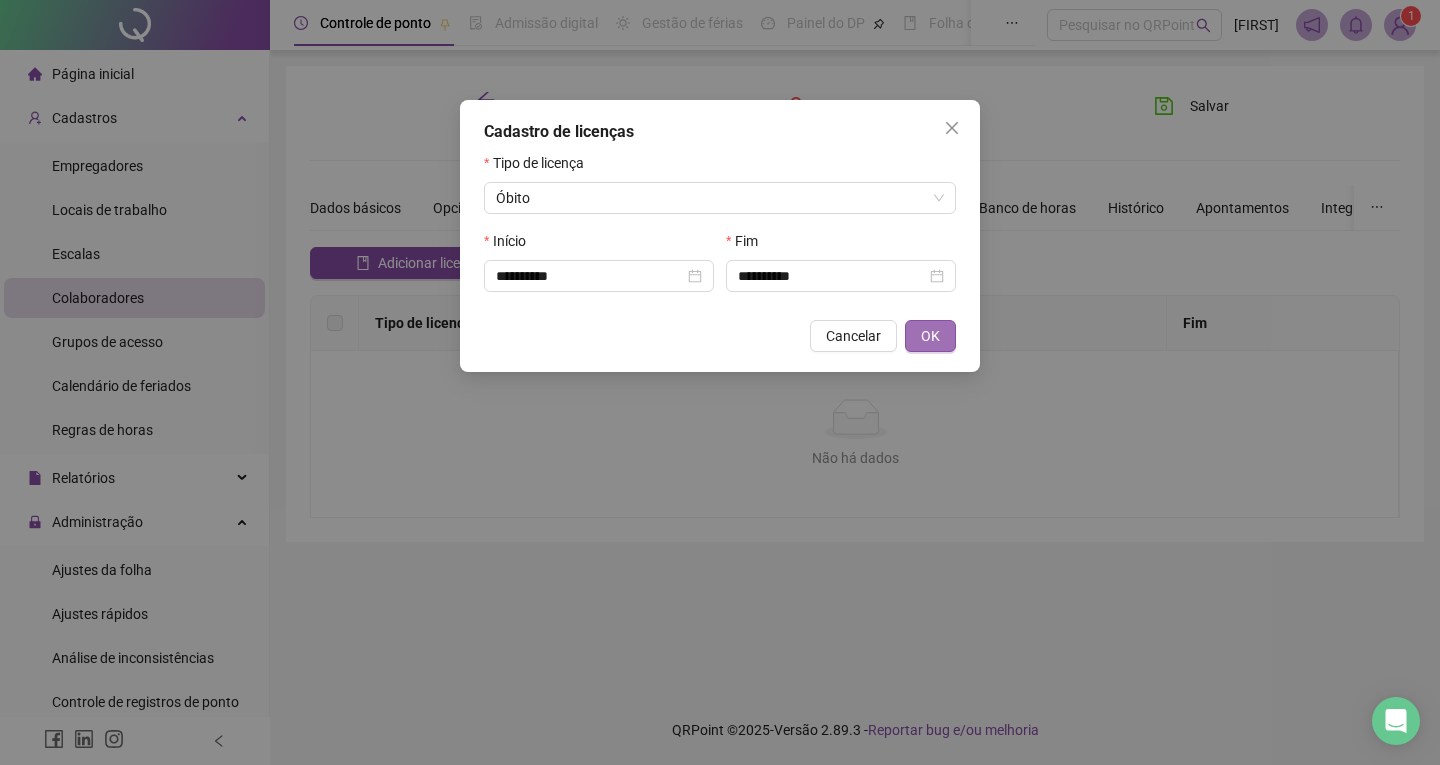 click on "OK" at bounding box center [930, 336] 